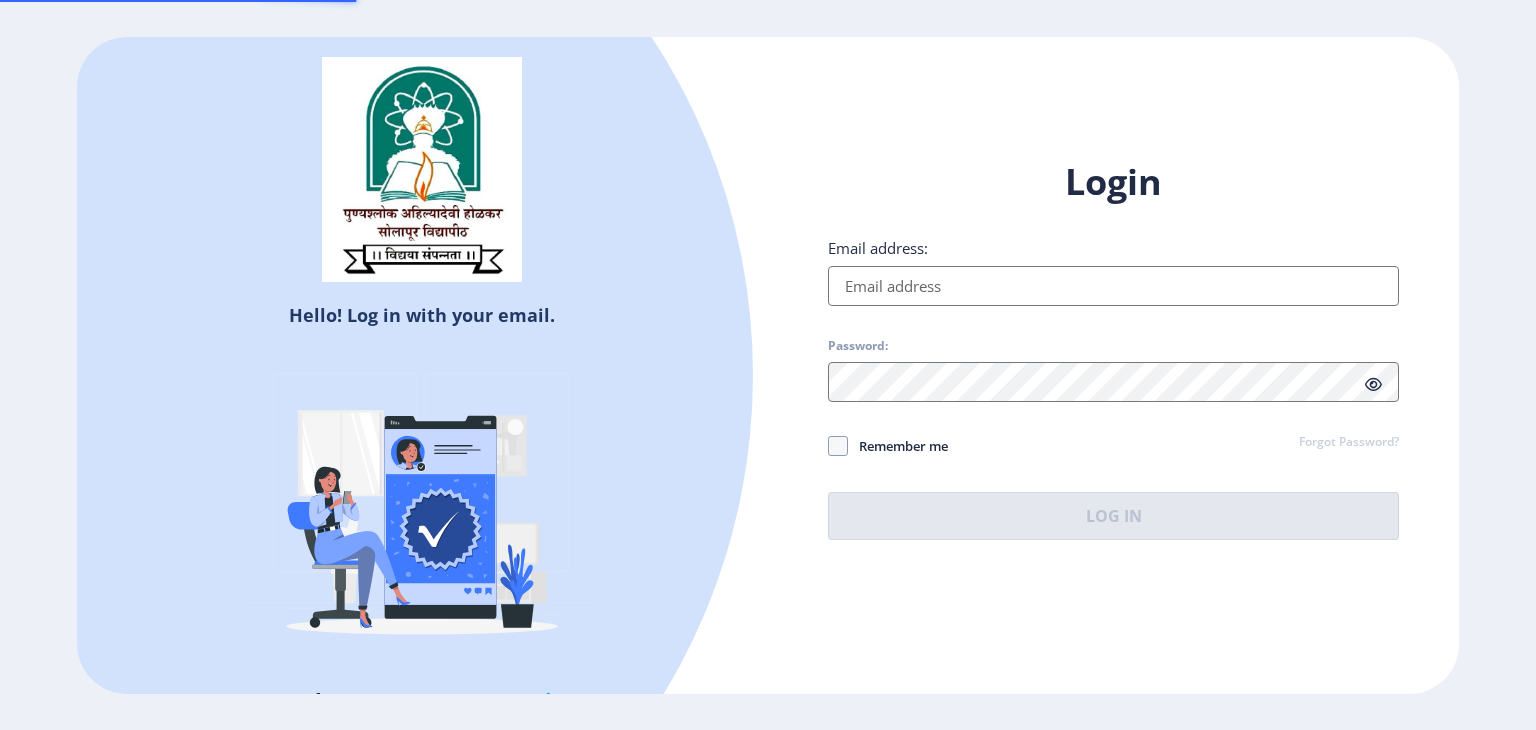 scroll, scrollTop: 0, scrollLeft: 0, axis: both 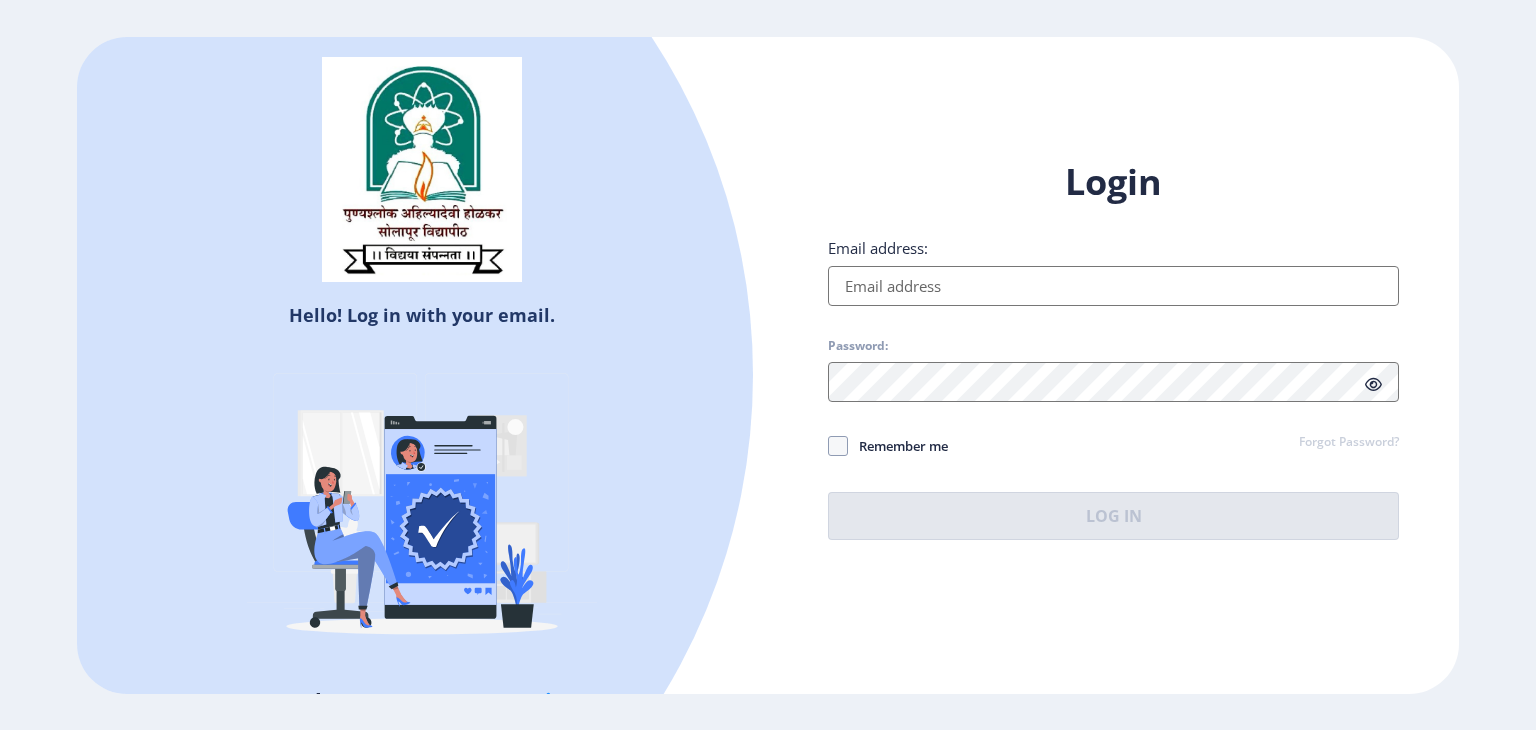 click on "Email address:" at bounding box center (1113, 286) 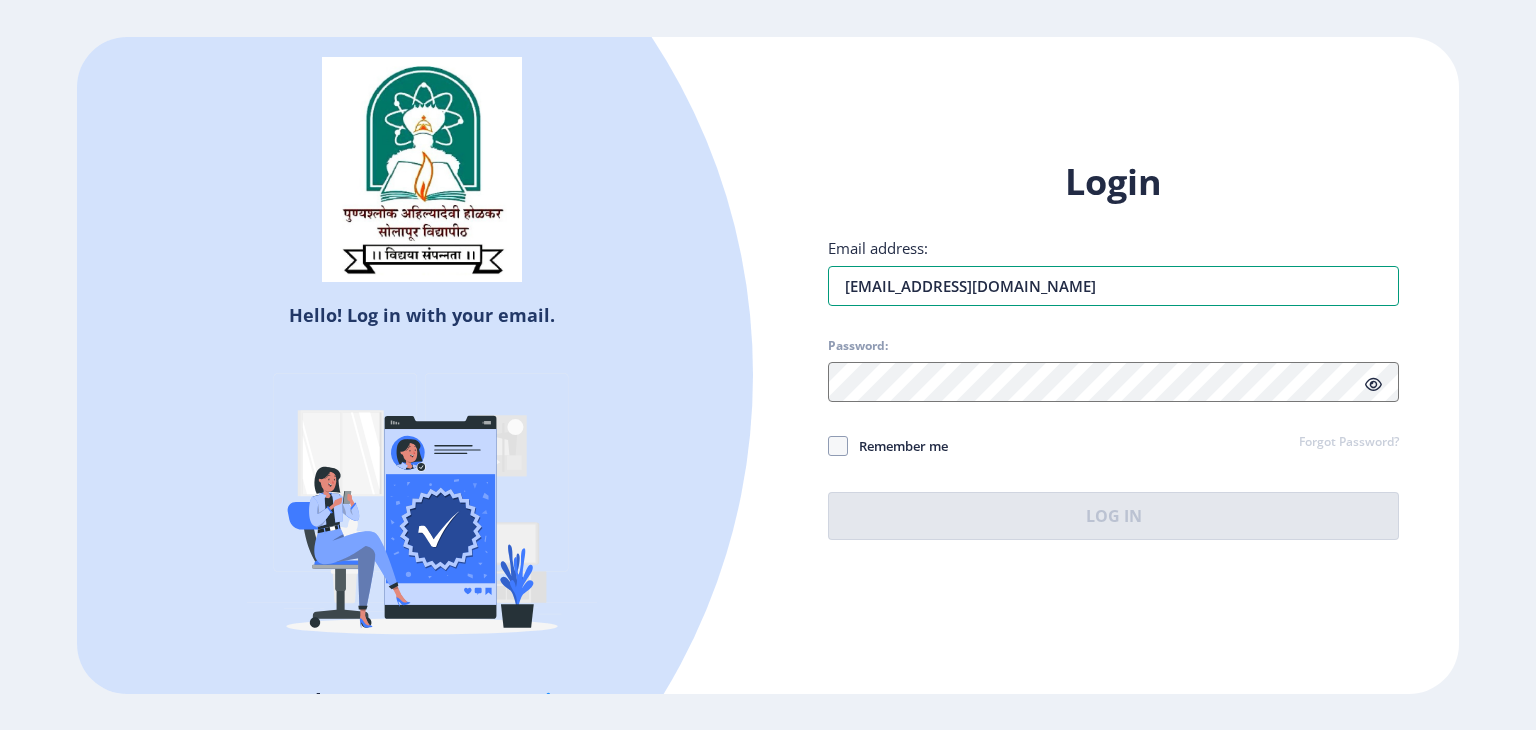 type on "[EMAIL_ADDRESS][DOMAIN_NAME]" 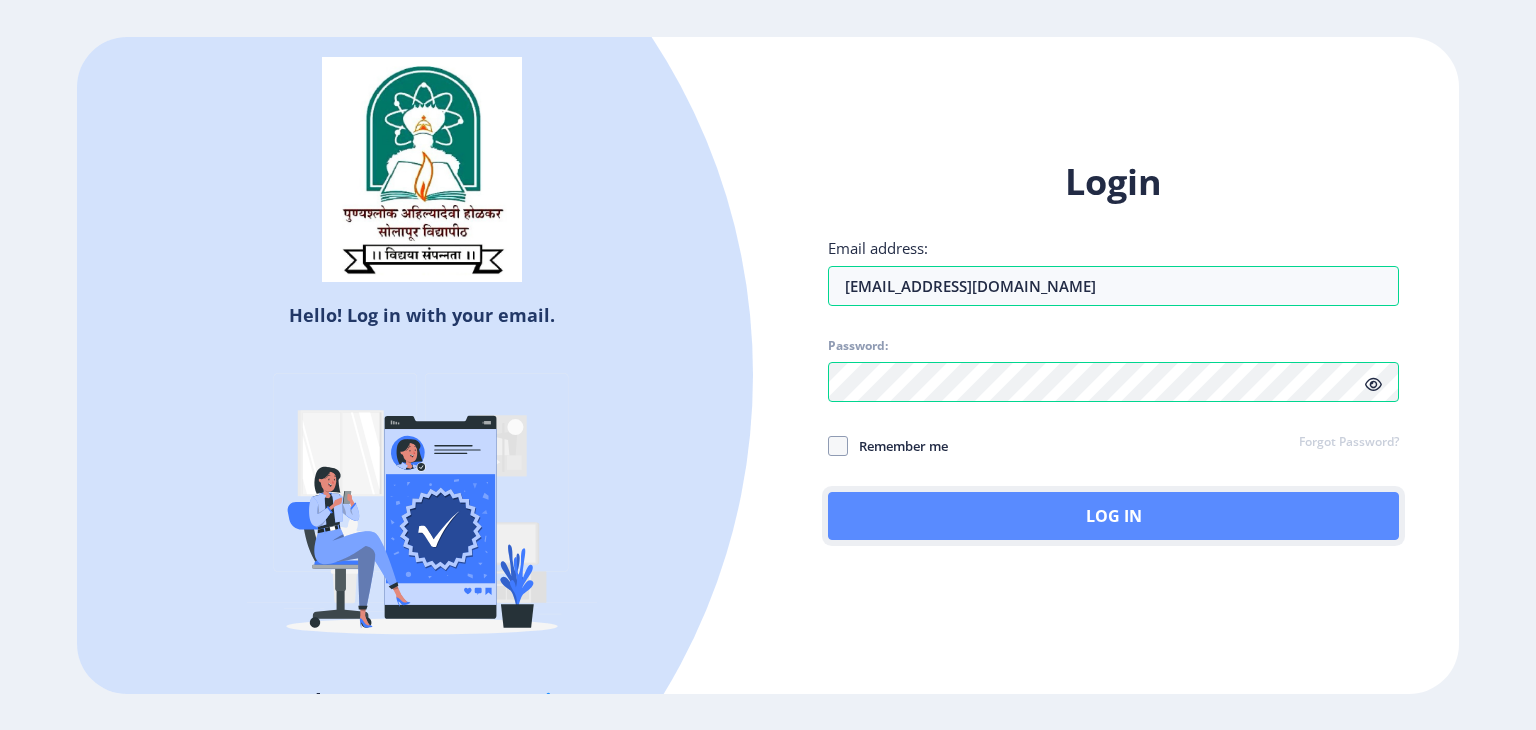 click on "Log In" 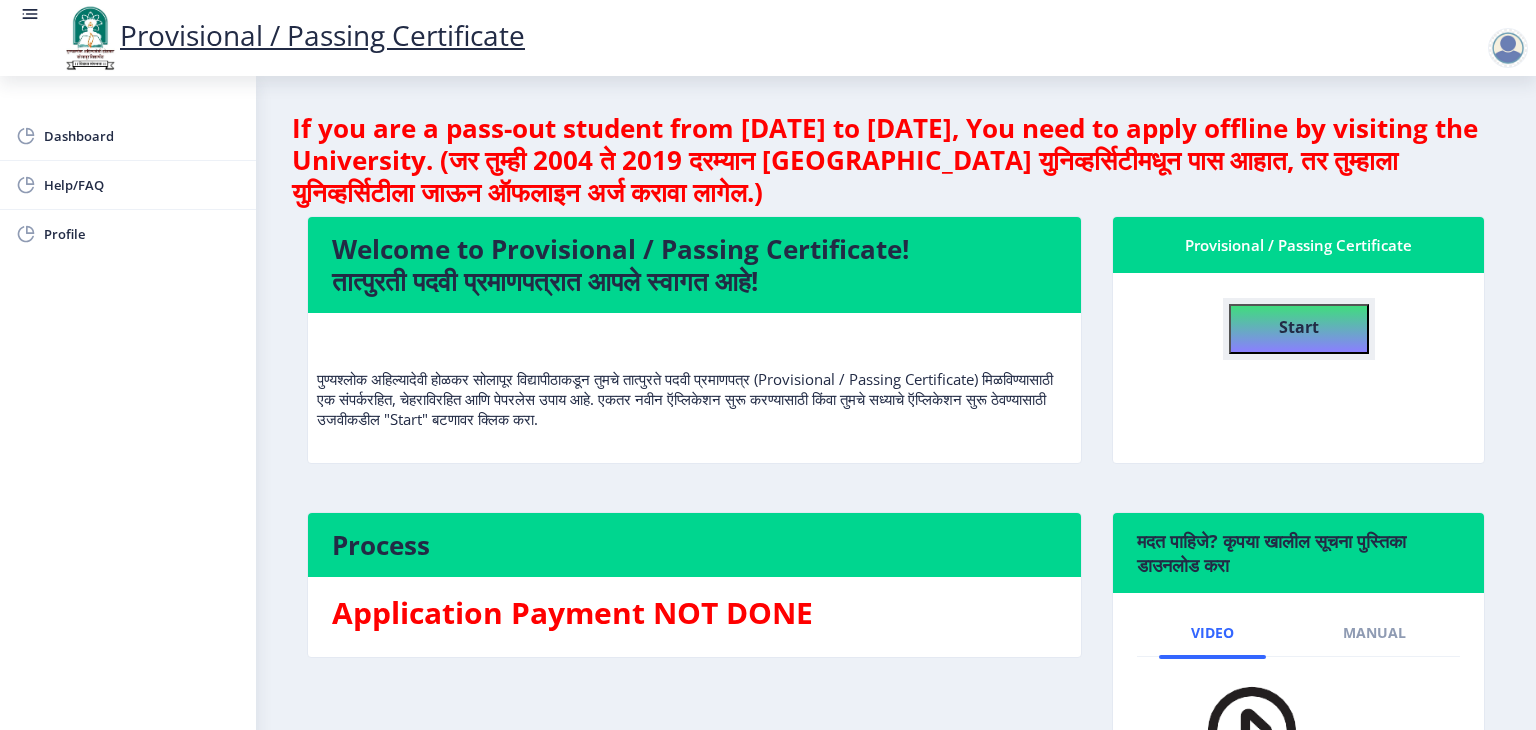click on "Start" 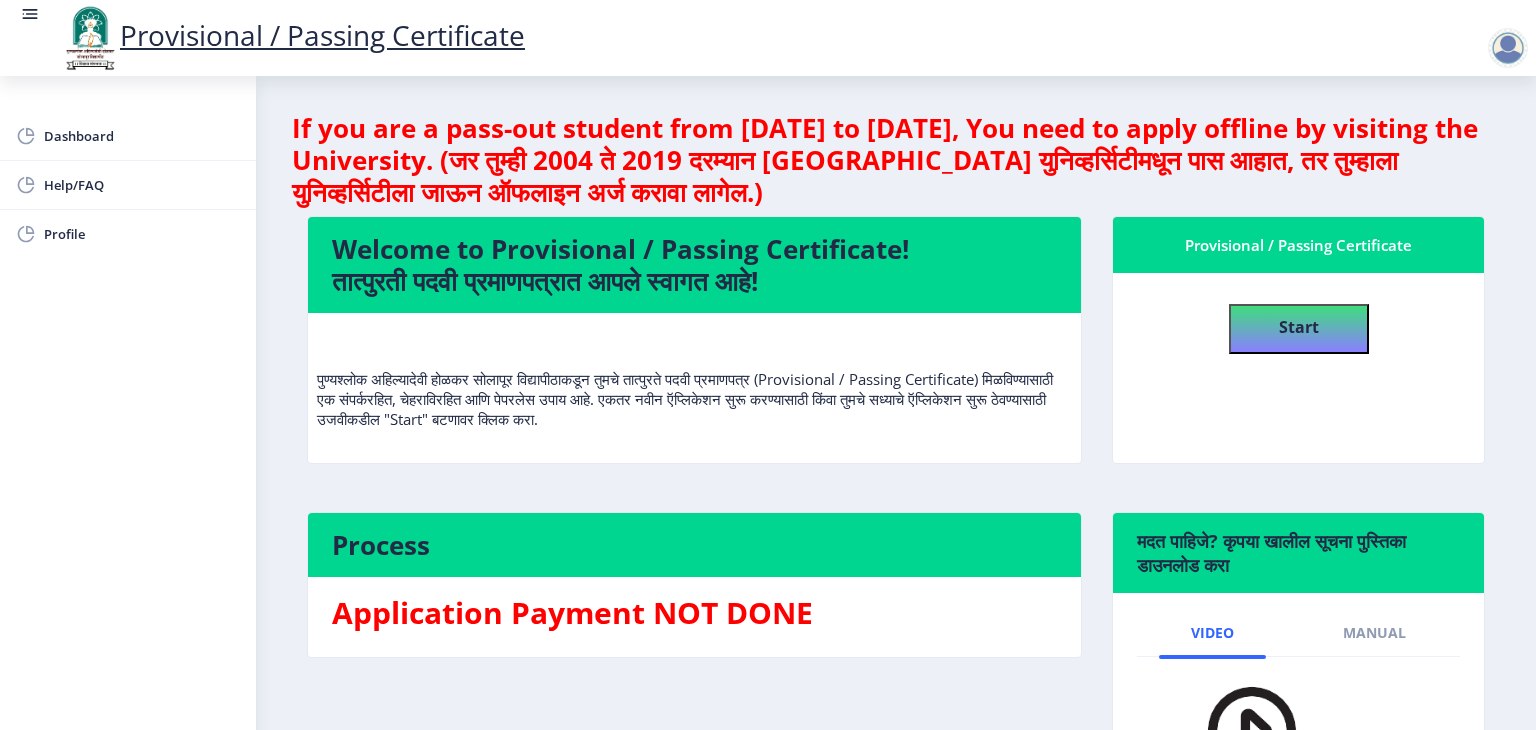 select 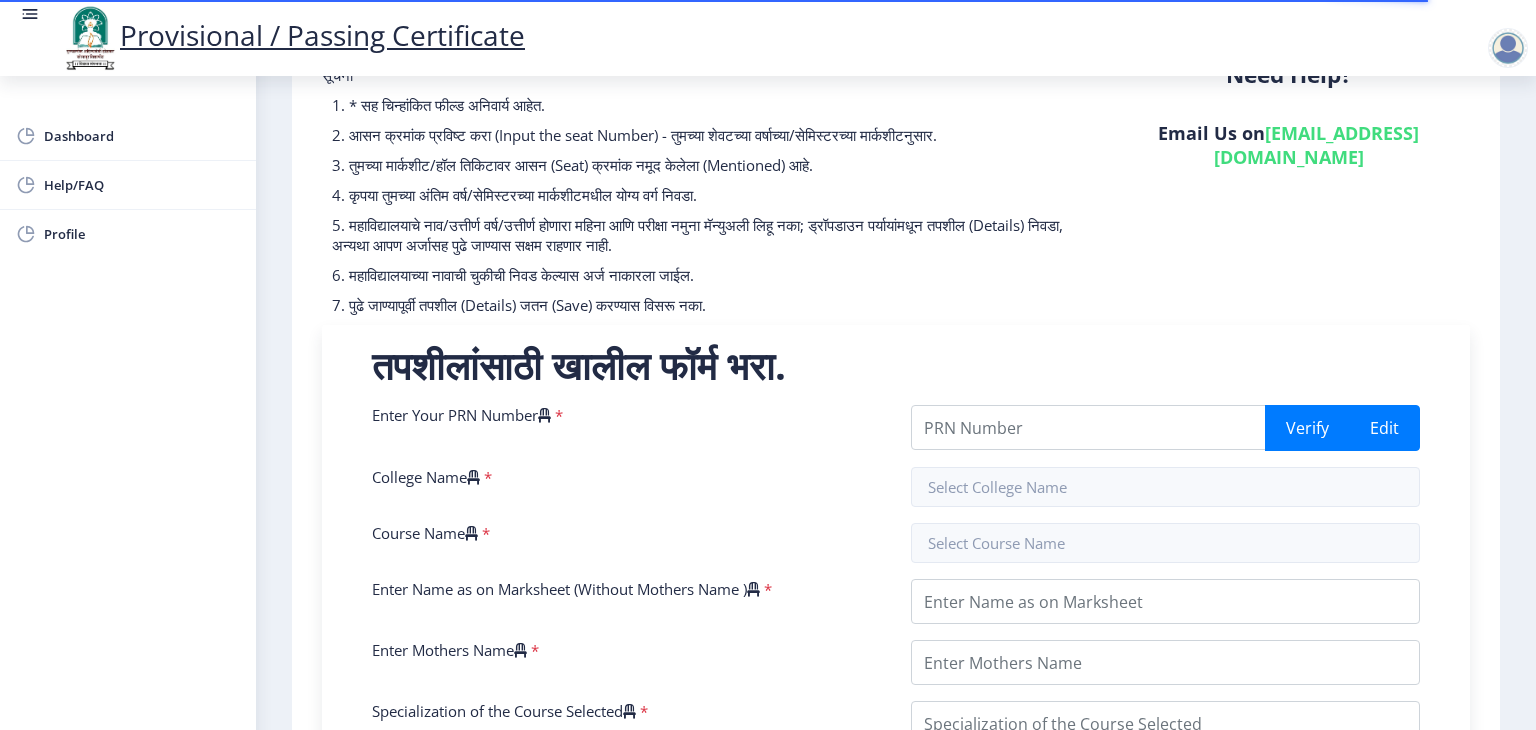 scroll, scrollTop: 0, scrollLeft: 0, axis: both 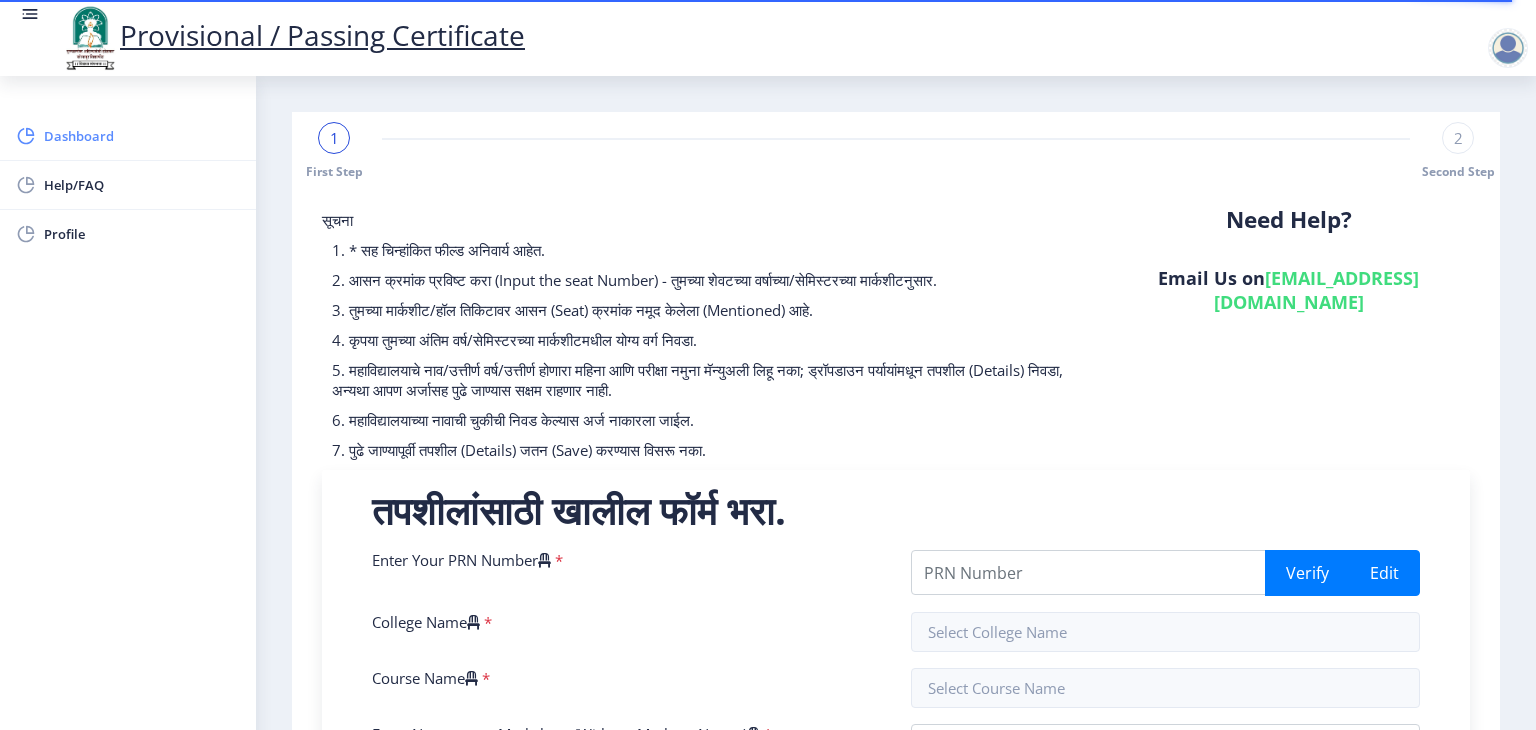 click on "Dashboard" 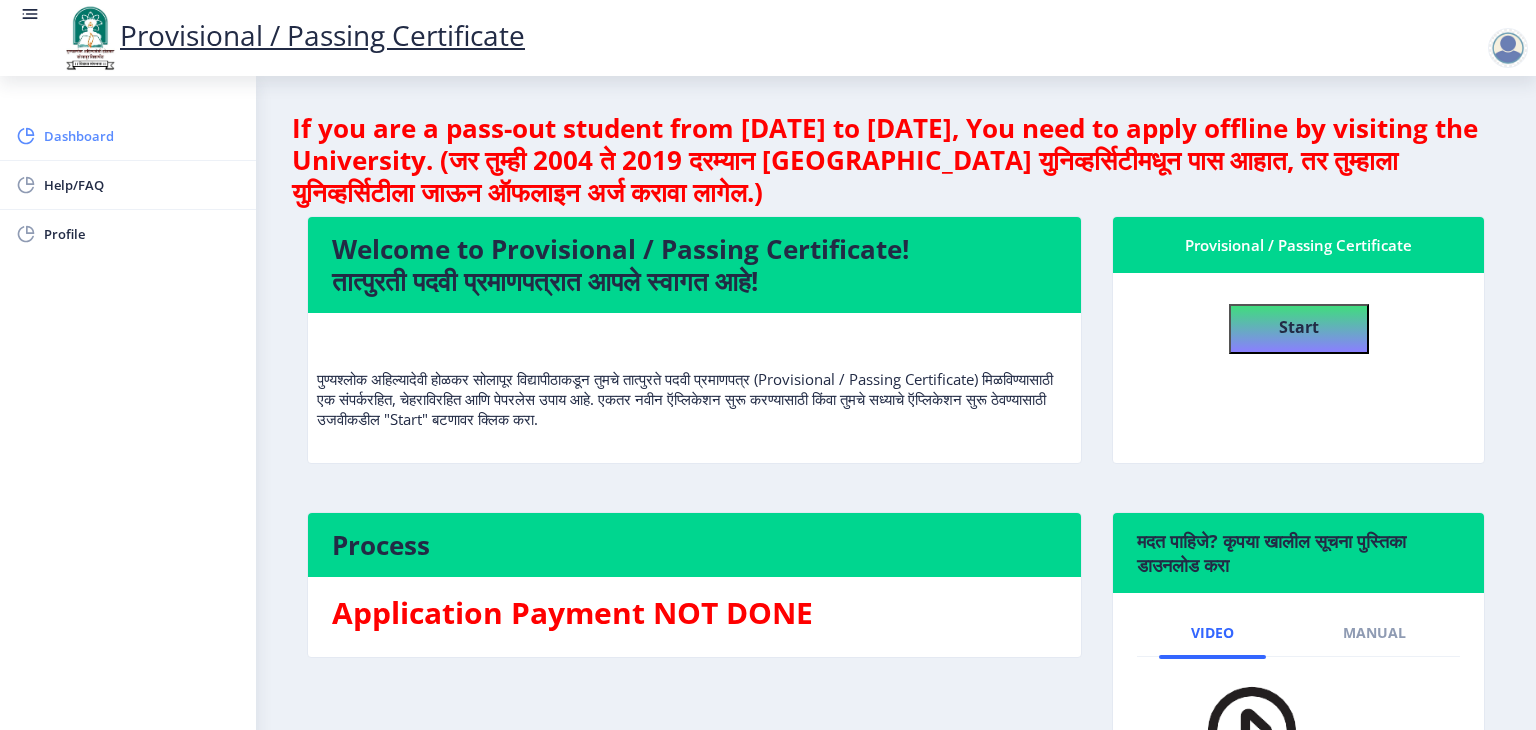 click on "Dashboard" 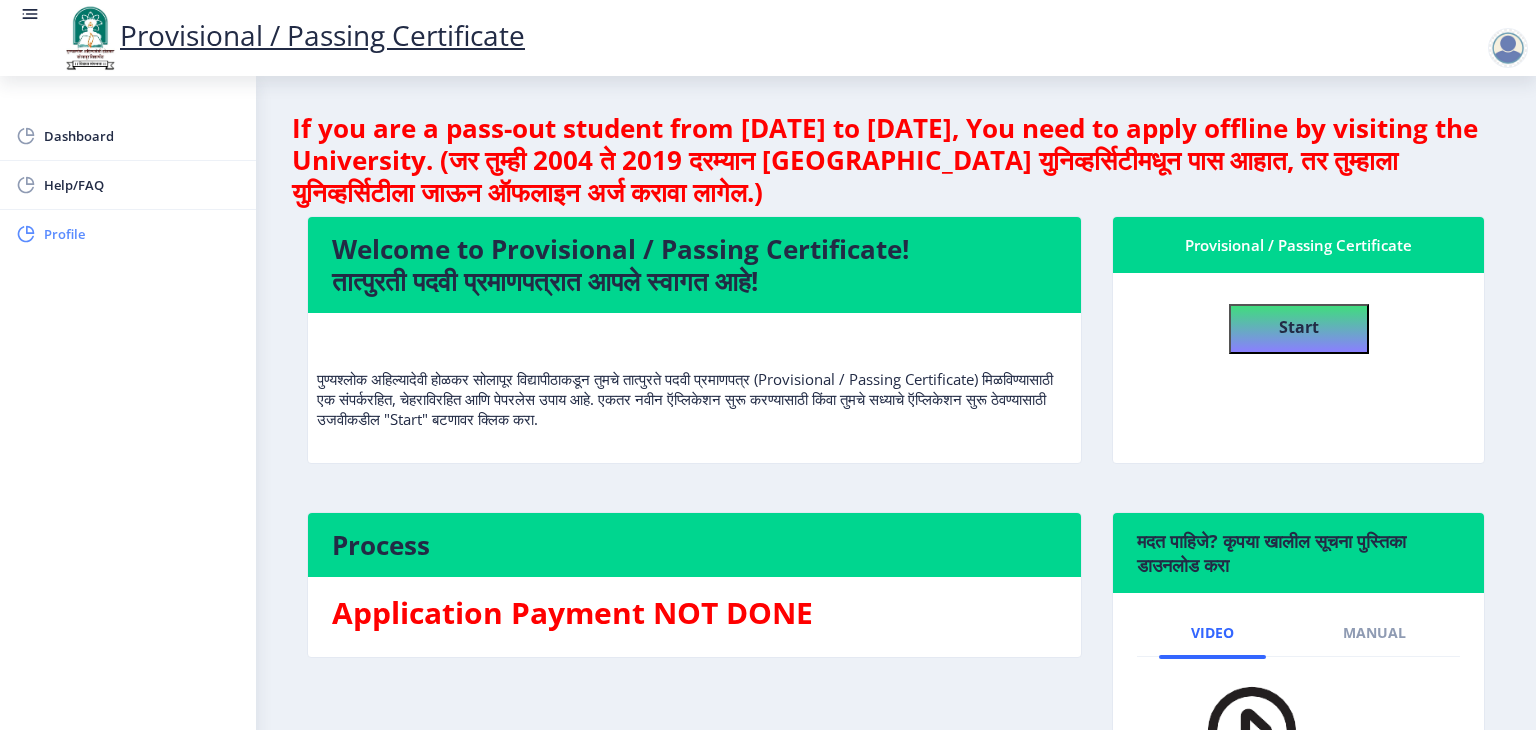 click on "Profile" 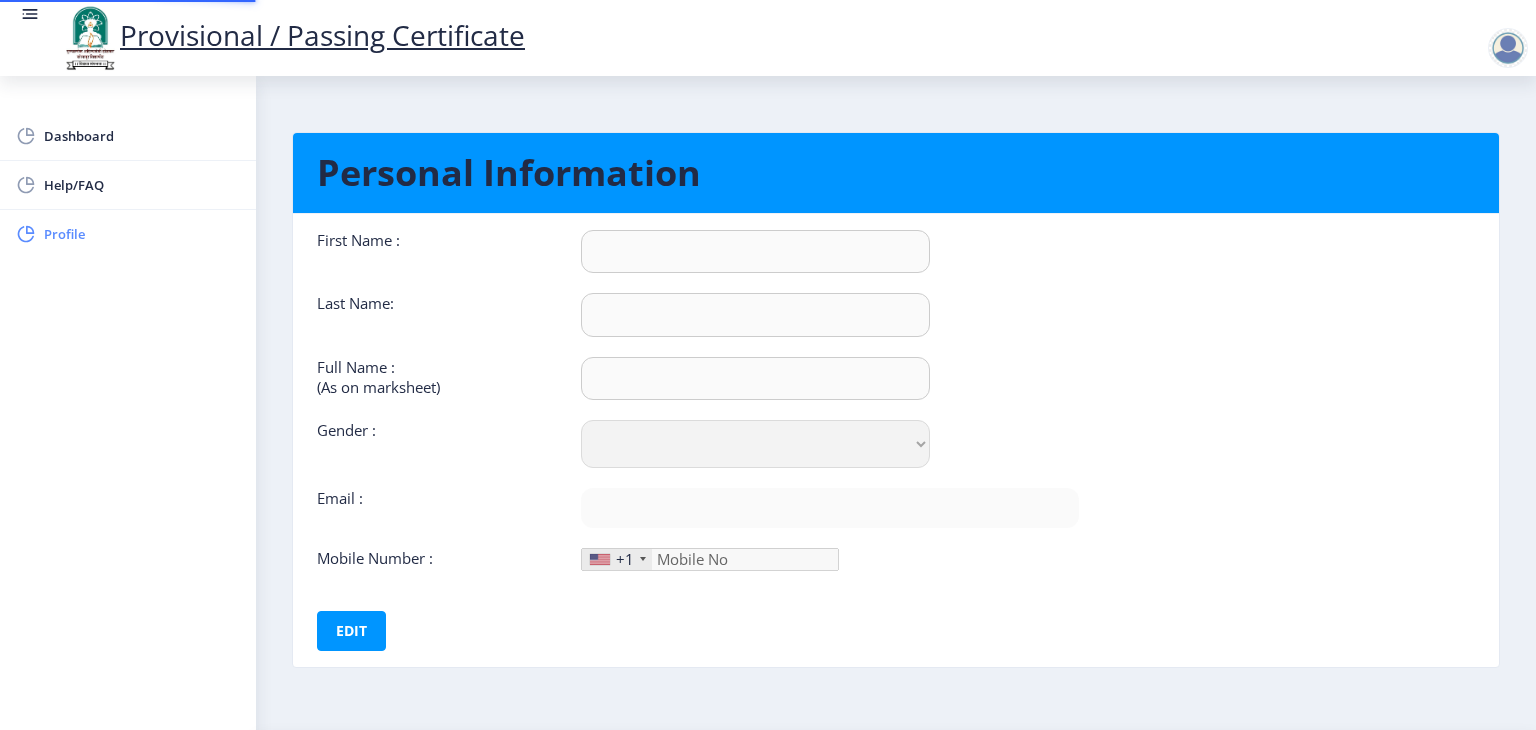 type on "lisha" 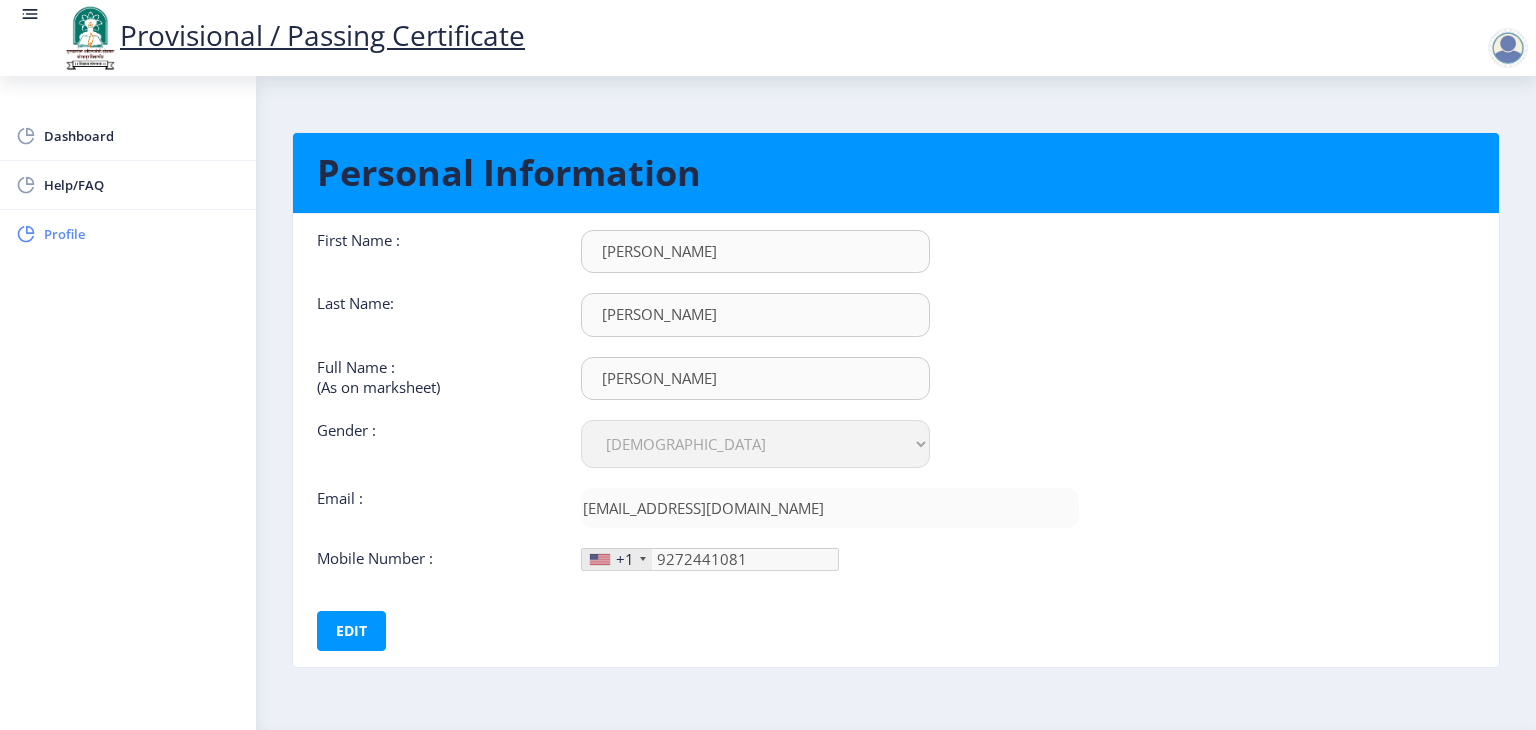 click on "Profile" 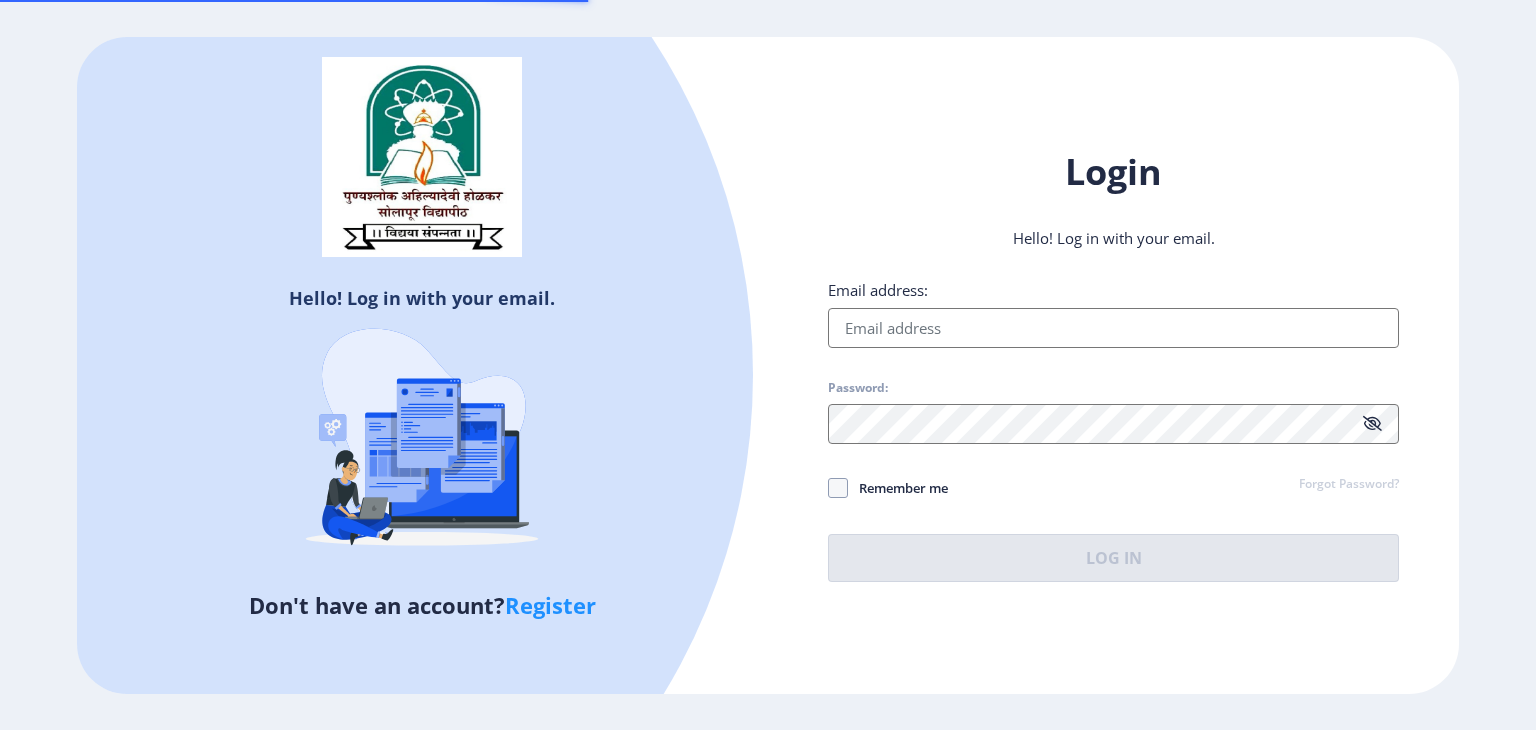 scroll, scrollTop: 0, scrollLeft: 0, axis: both 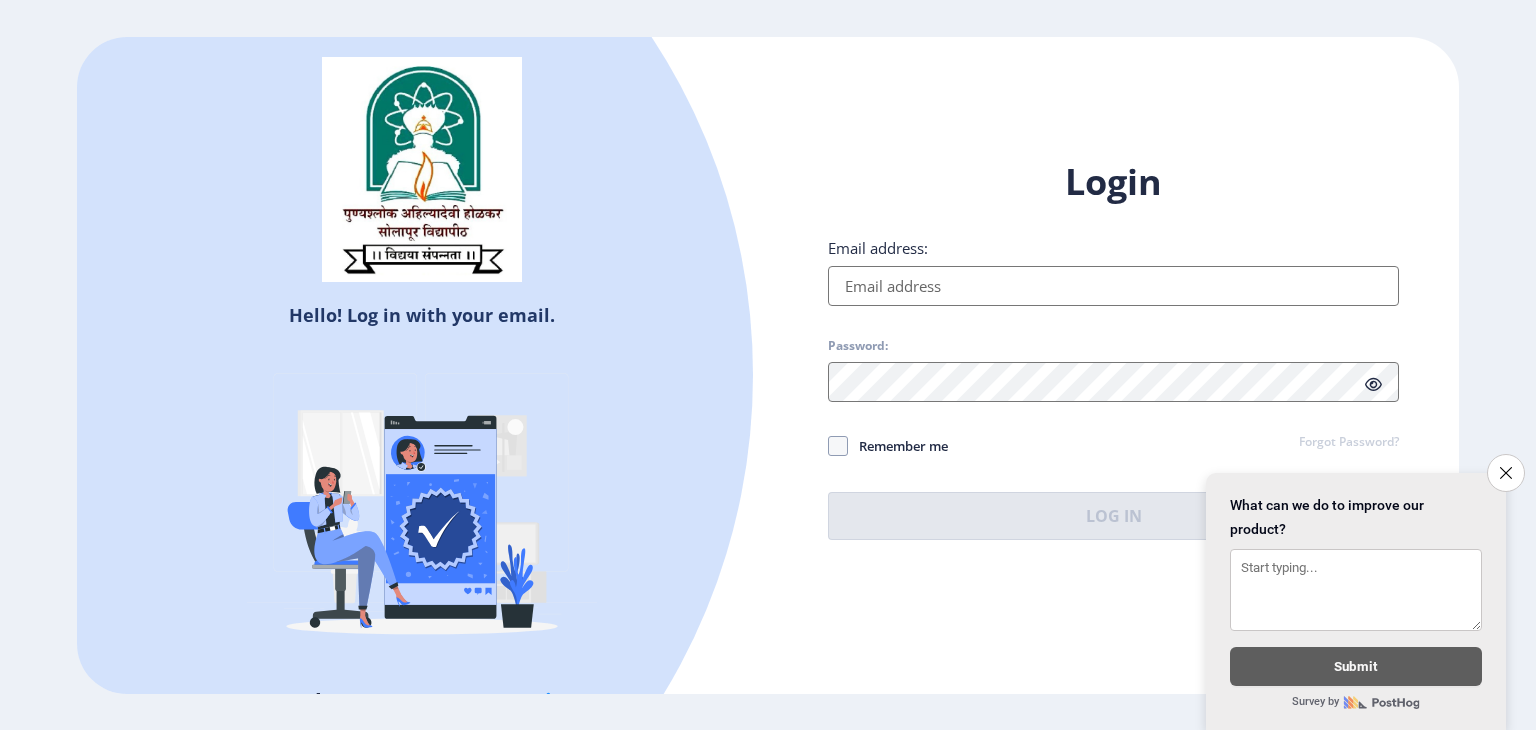 click on "Email address:" at bounding box center (1113, 286) 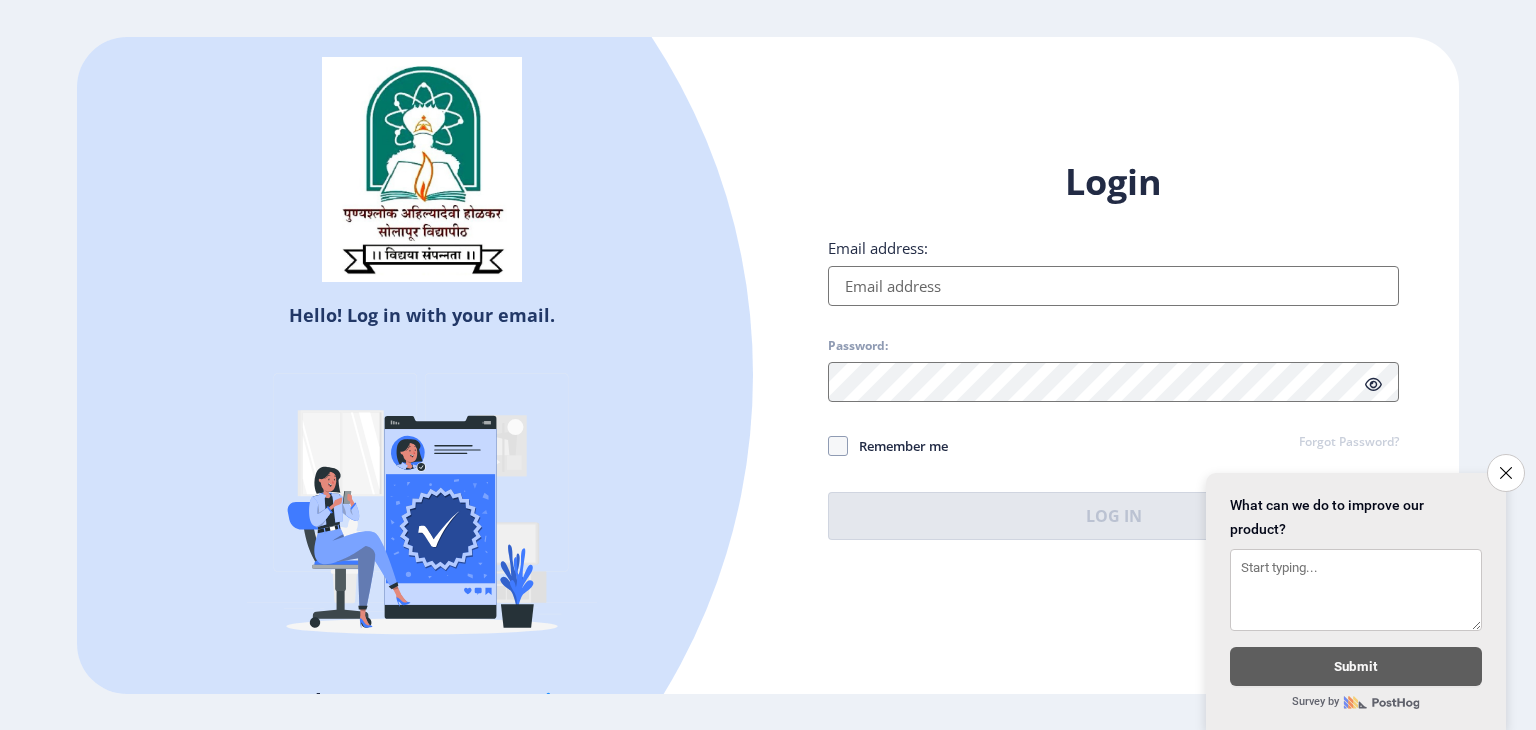 type on "[EMAIL_ADDRESS][DOMAIN_NAME]" 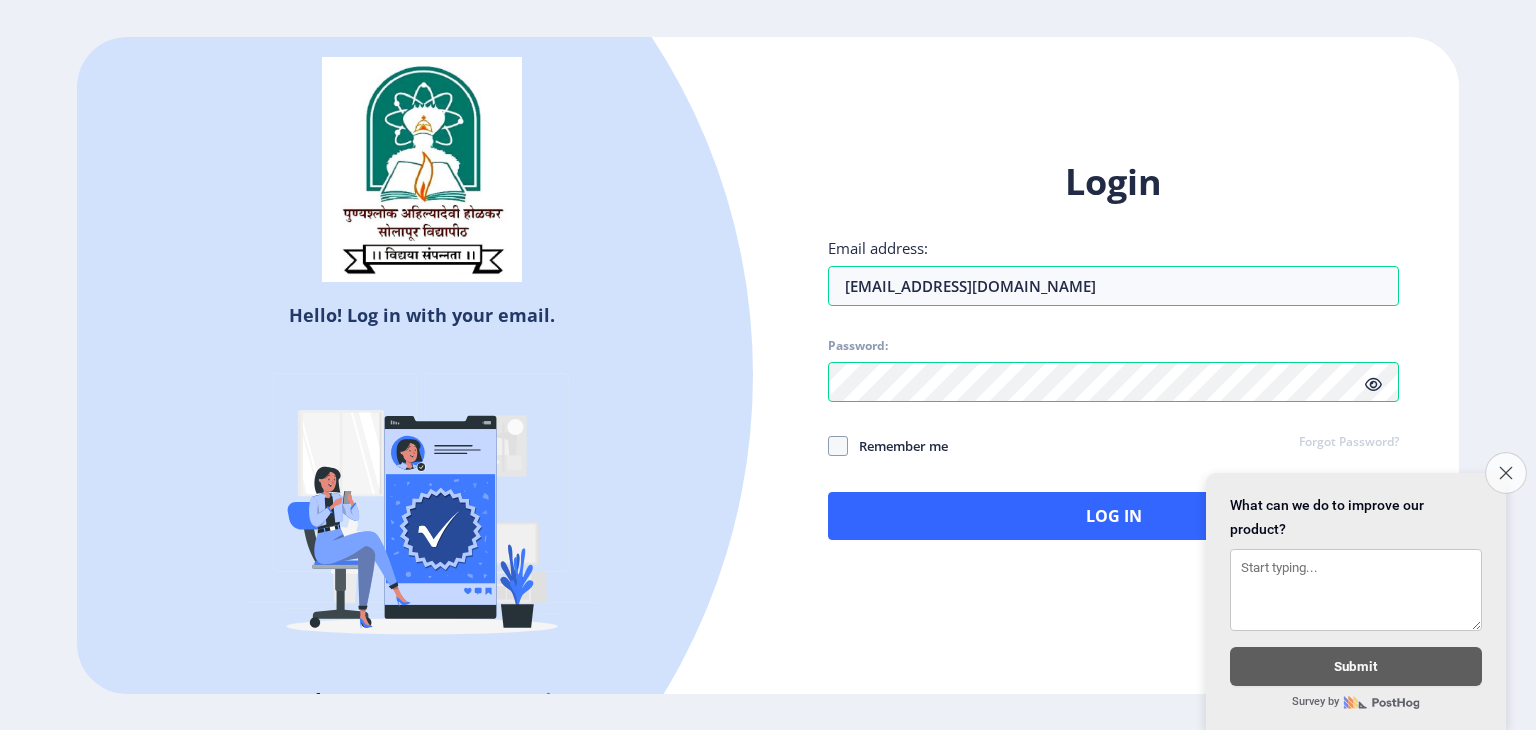 click on "Close survey" 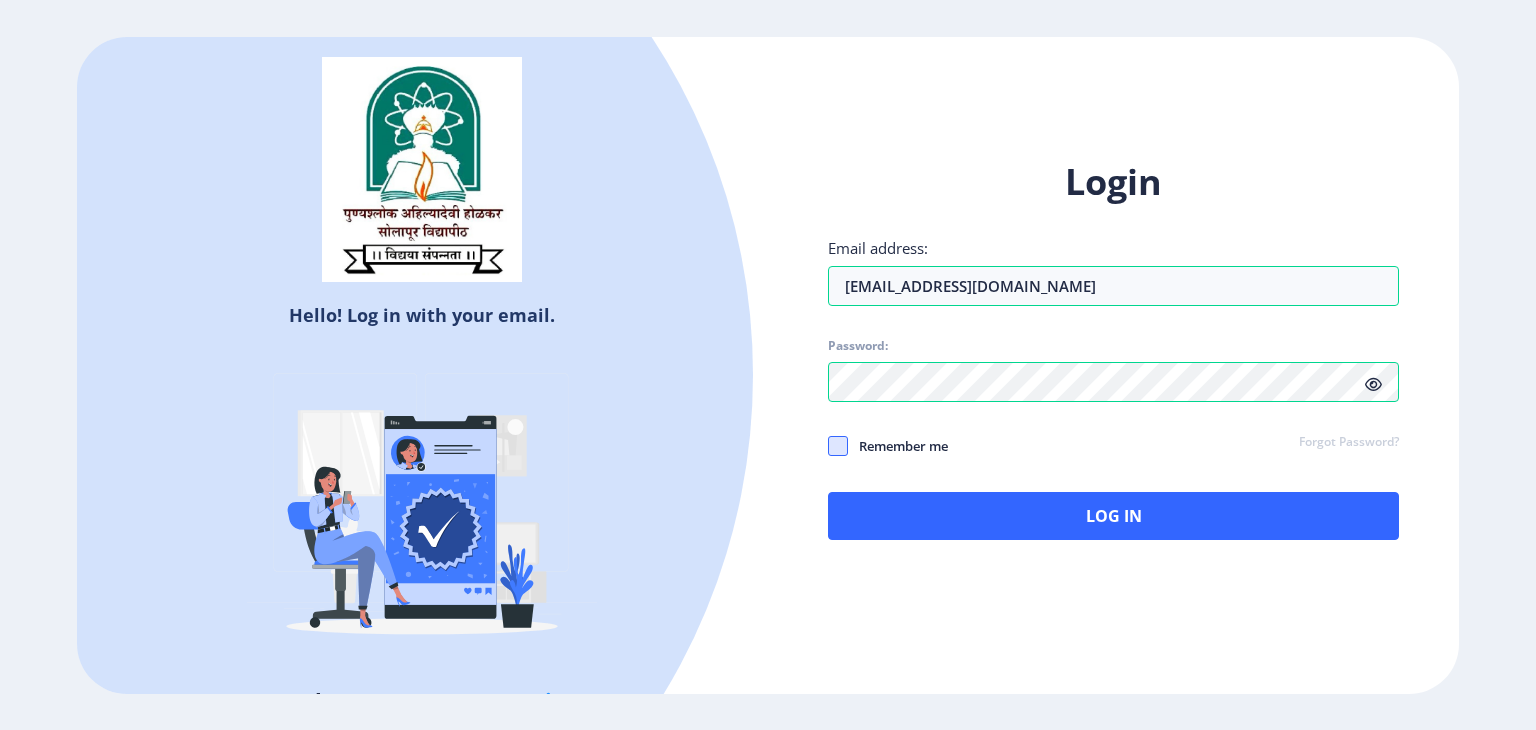 click 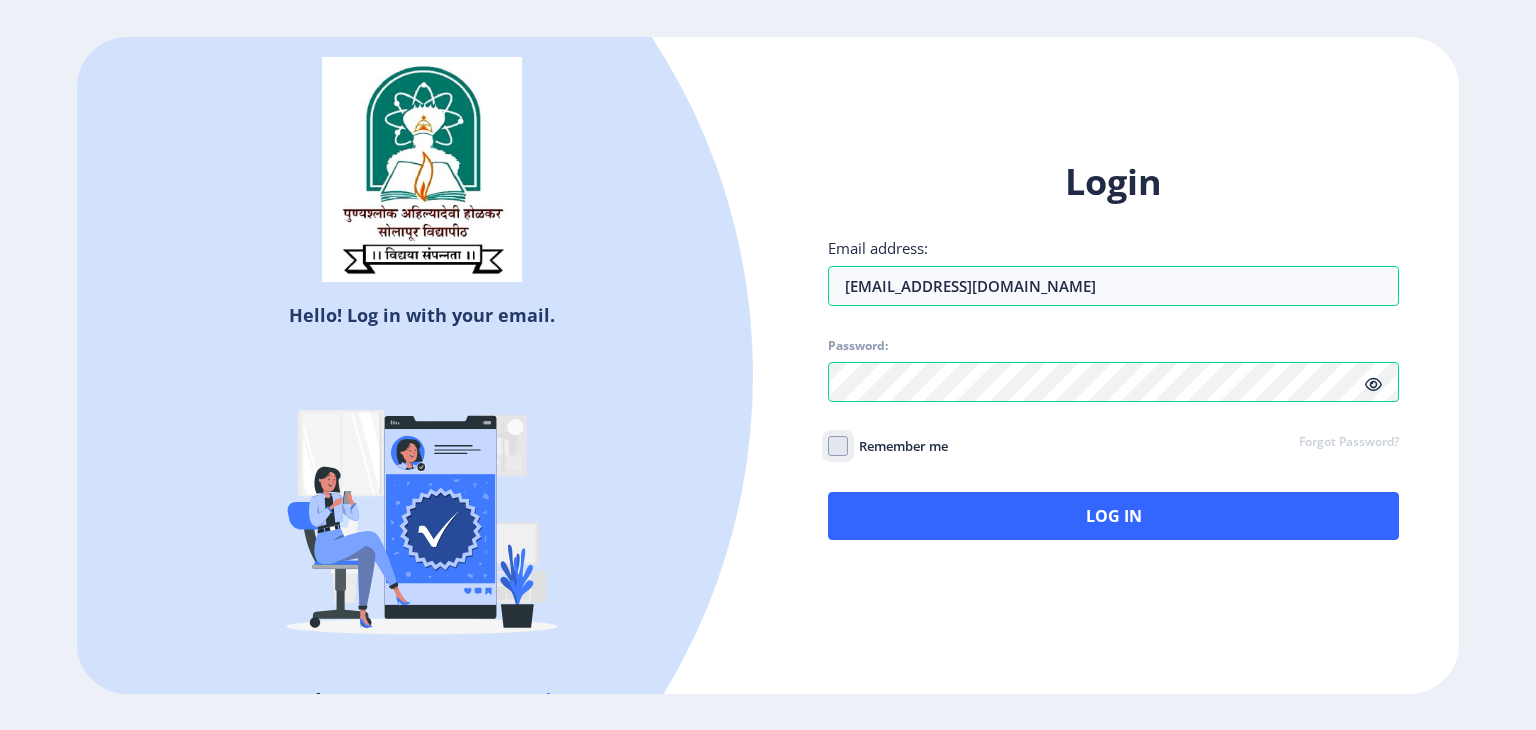 checkbox on "true" 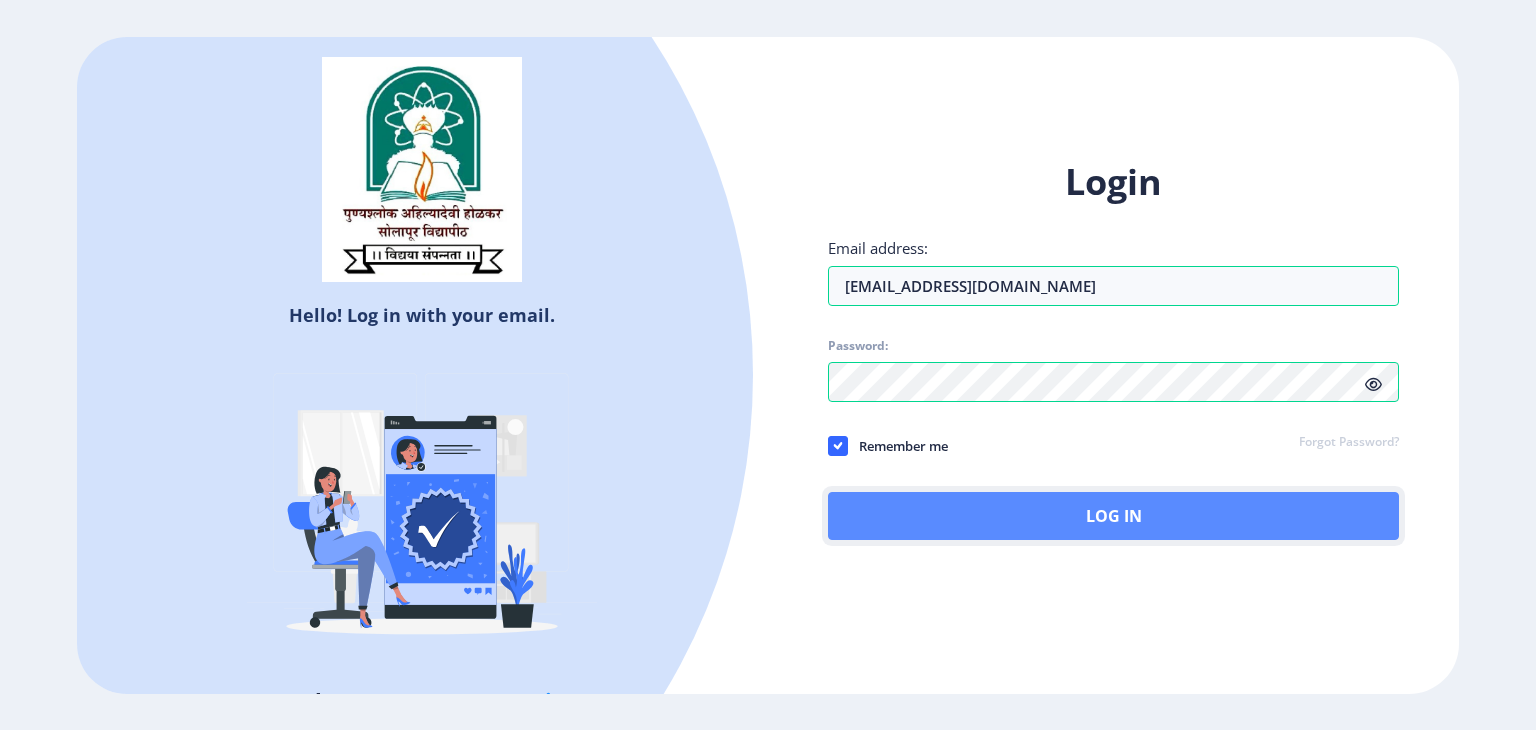 click on "Log In" 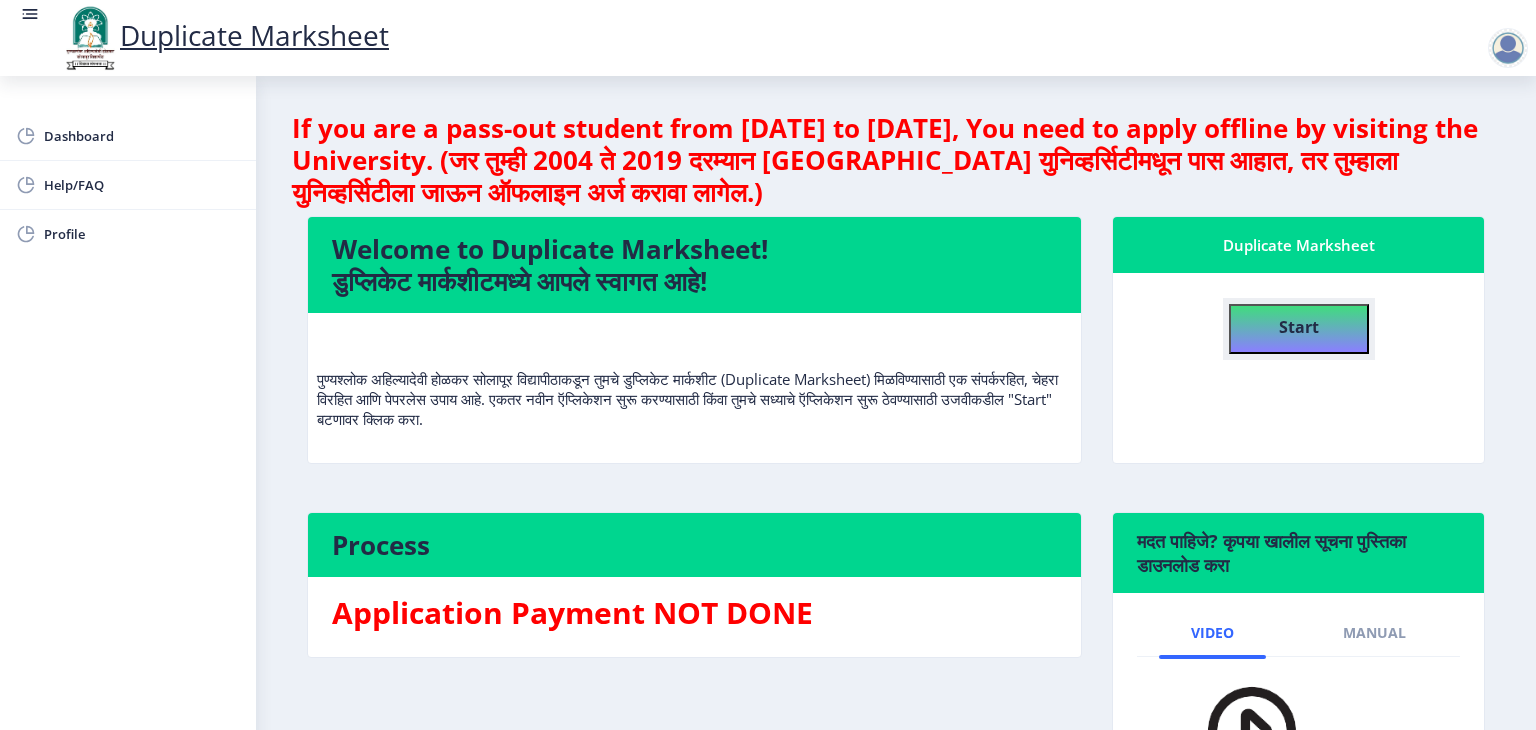 click on "Start" 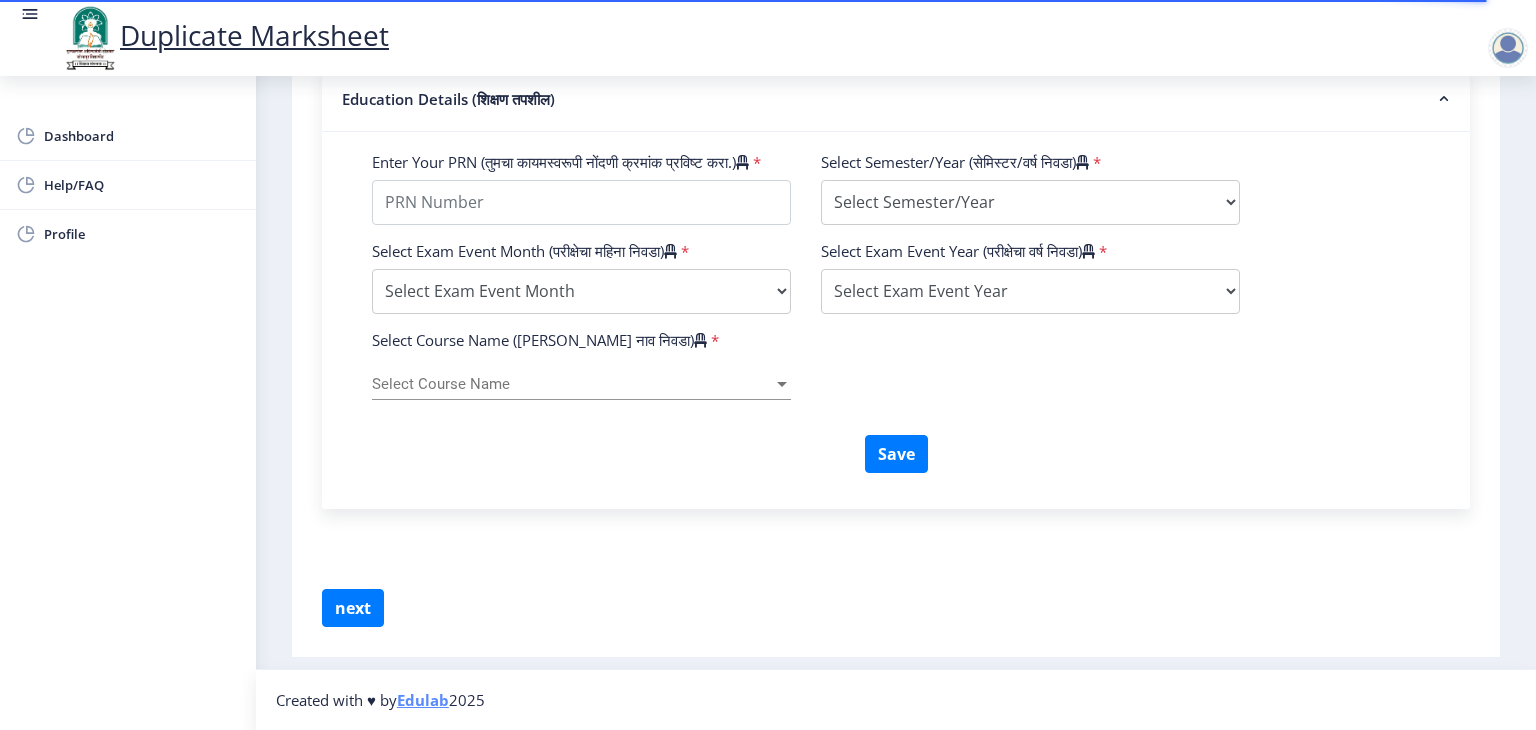 scroll, scrollTop: 686, scrollLeft: 0, axis: vertical 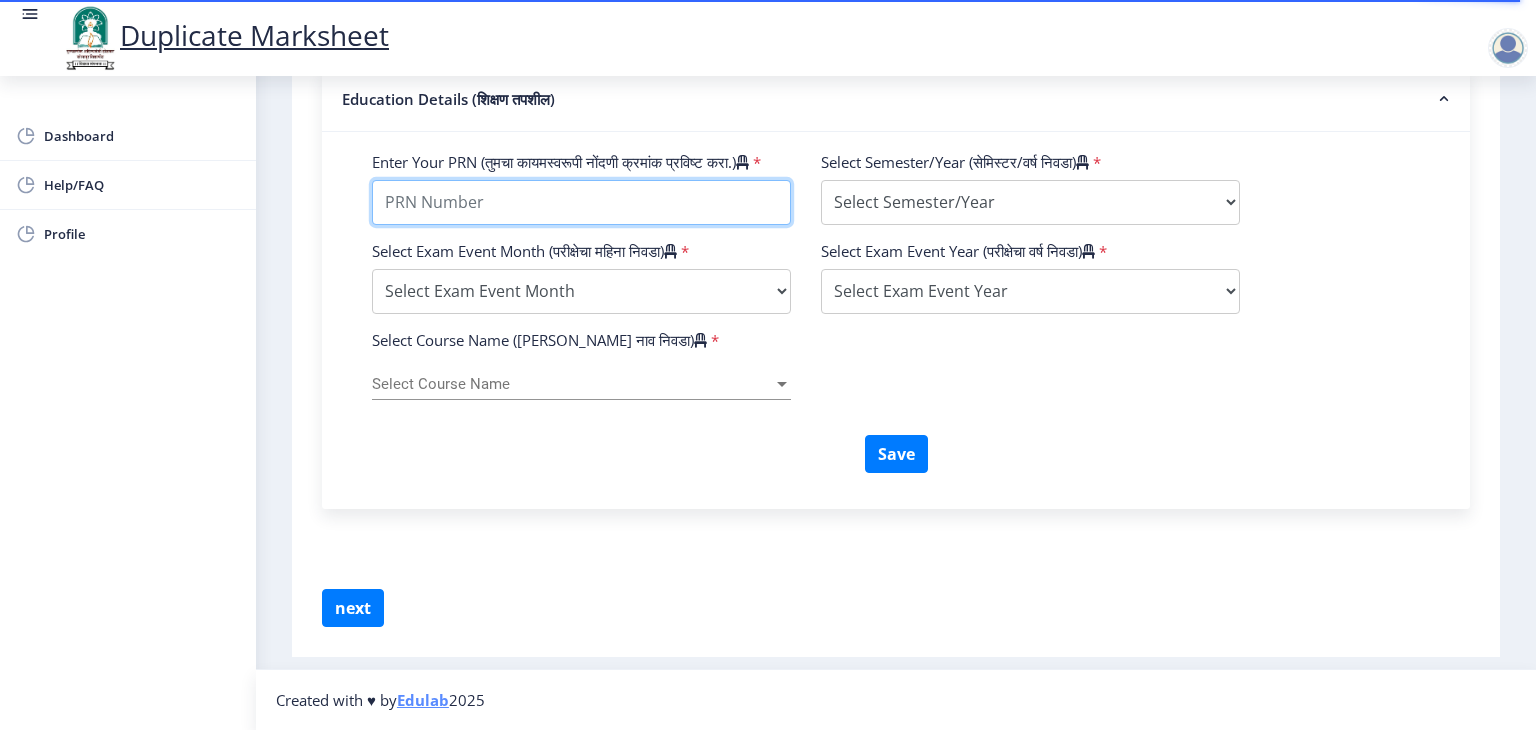 click on "Enter Your PRN (तुमचा कायमस्वरूपी नोंदणी क्रमांक प्रविष्ट करा.)" at bounding box center (581, 202) 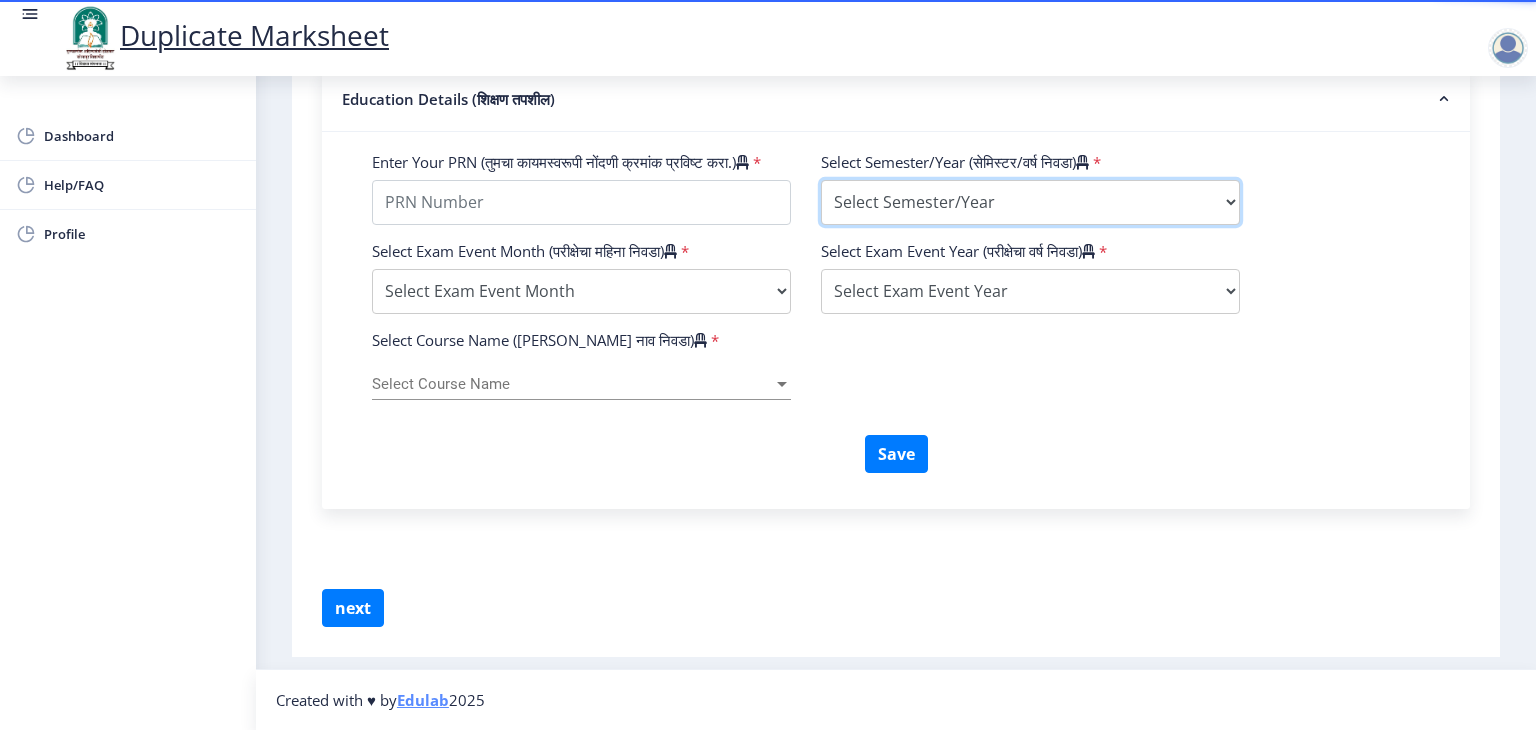 click on "Select Semester/Year Semester I Semester II Semester III Semester IV Semester V Semester VI Semester VII Semester VIII Semester IX Semester X First Year Seccond Year Third Year Fourth Year Fifth Year Sixth Year Seventh Year Eighth Year Nine Year Ten Year" at bounding box center [1030, 202] 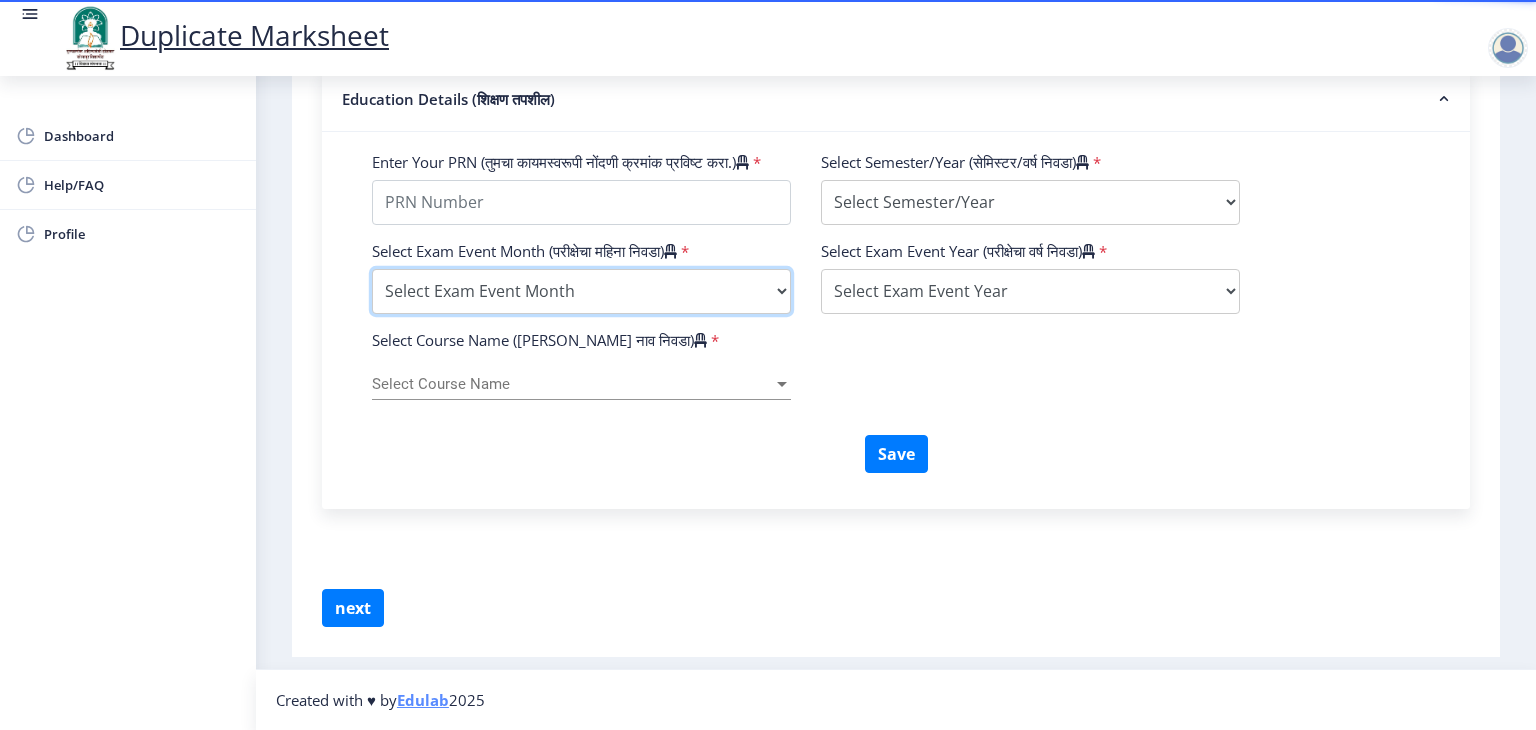 click on "Select Exam Event Month October March" at bounding box center [581, 291] 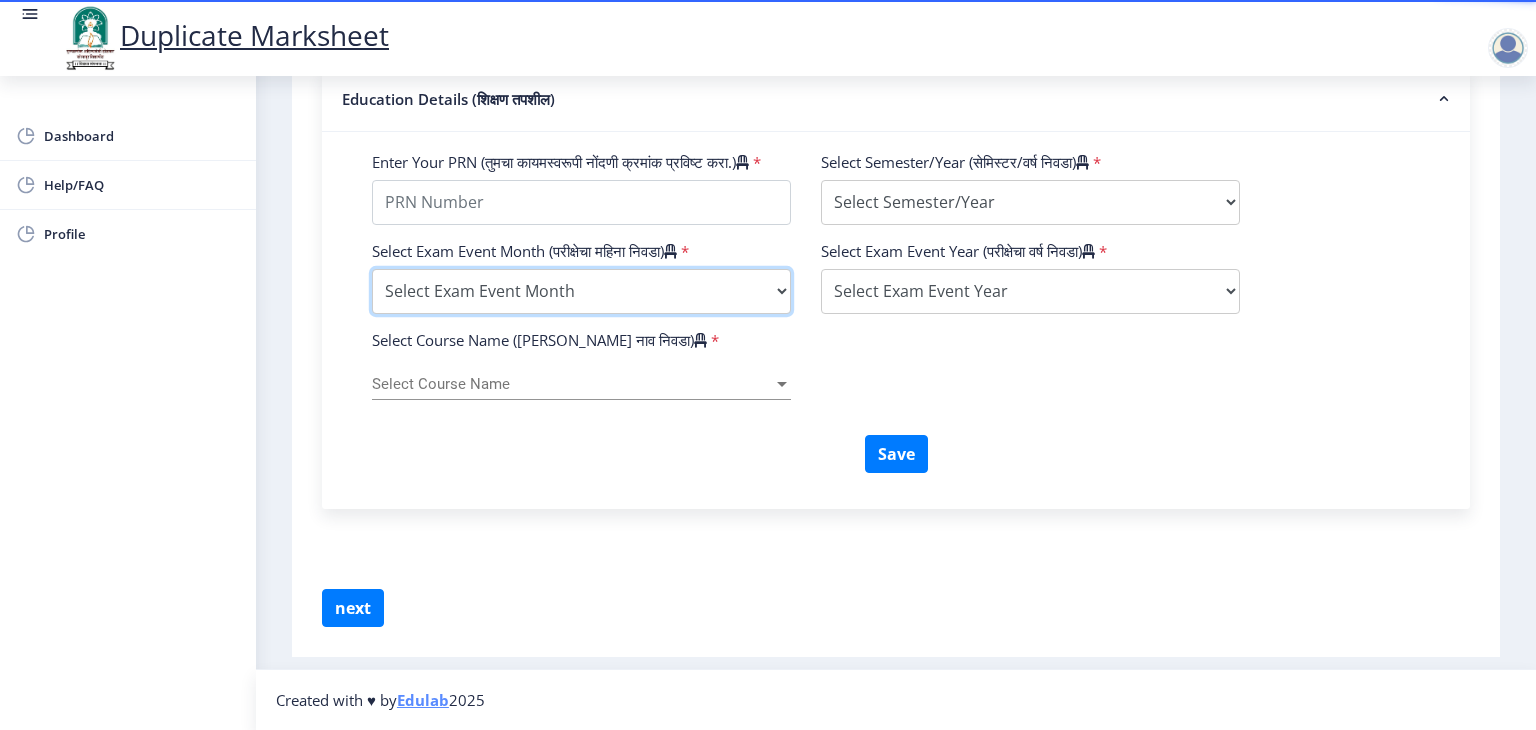 select on "March" 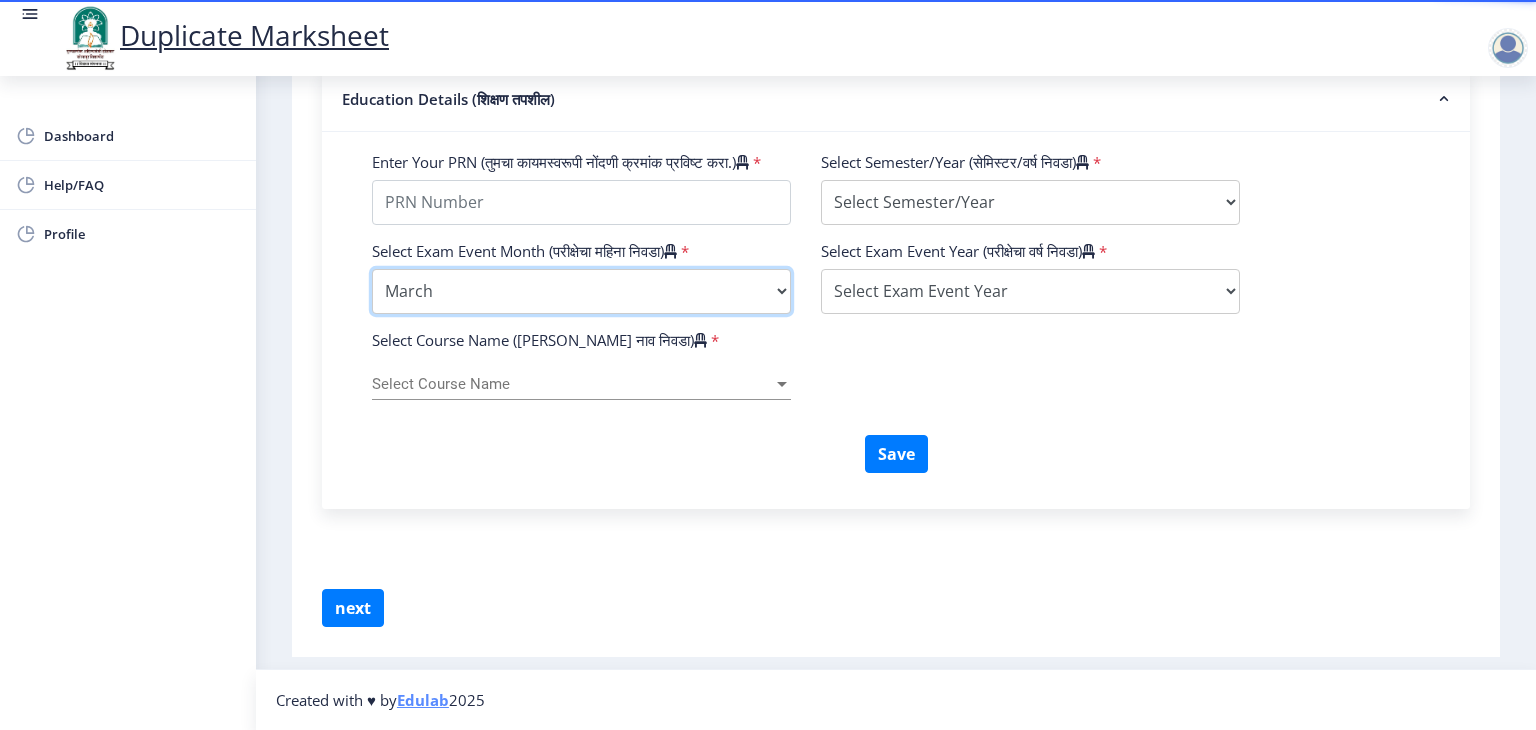 click on "Select Exam Event Month October March" at bounding box center [581, 291] 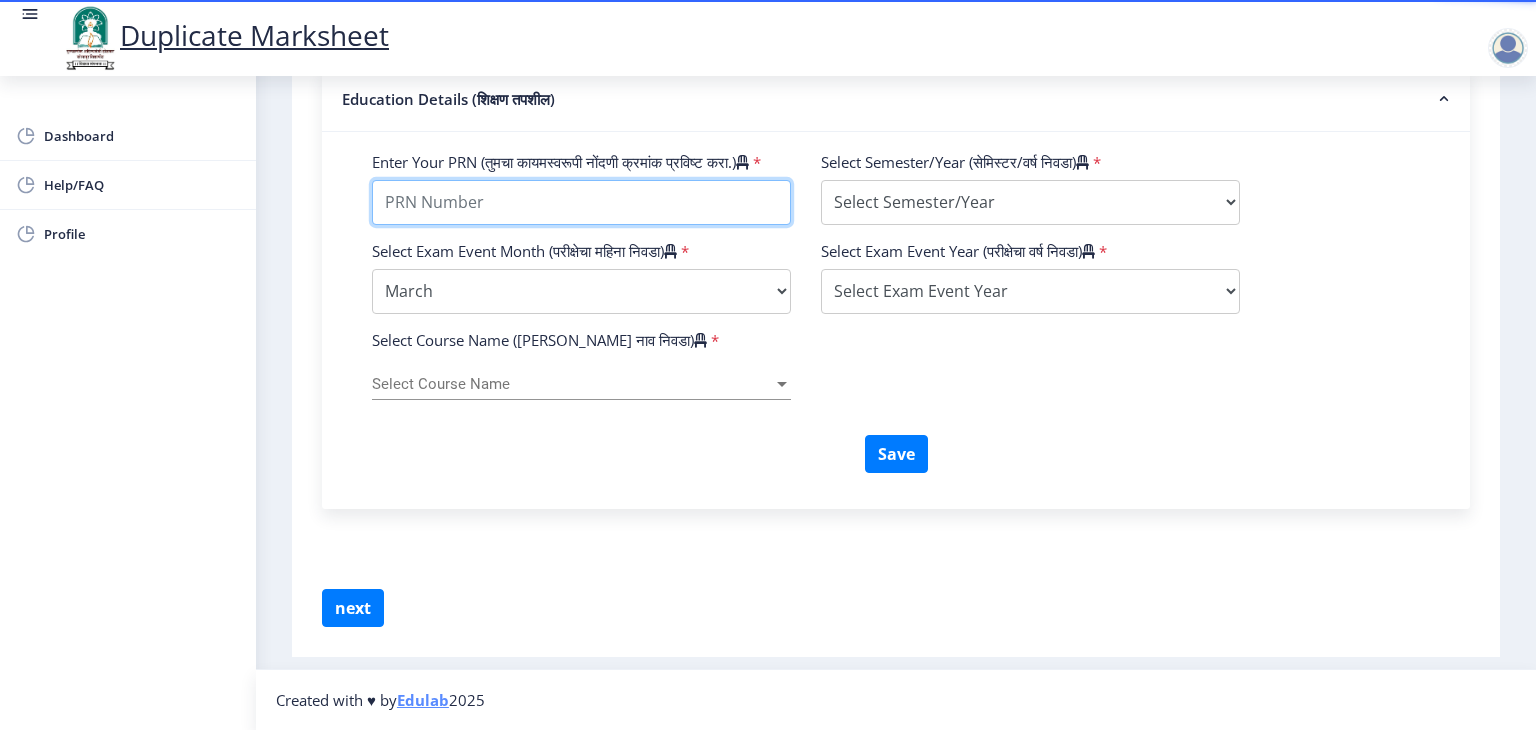 click on "Enter Your PRN (तुमचा कायमस्वरूपी नोंदणी क्रमांक प्रविष्ट करा.)" at bounding box center [581, 202] 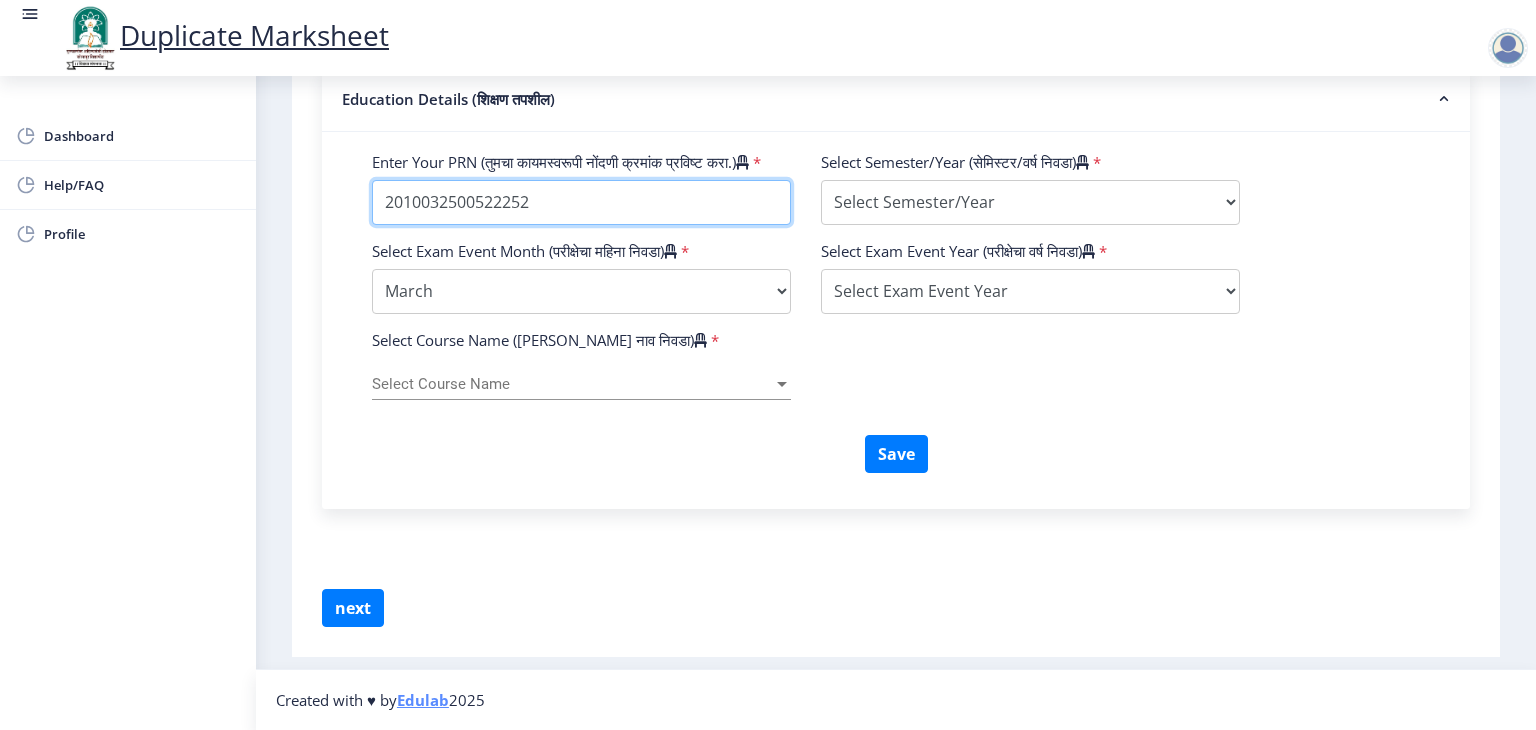 type on "2010032500522252" 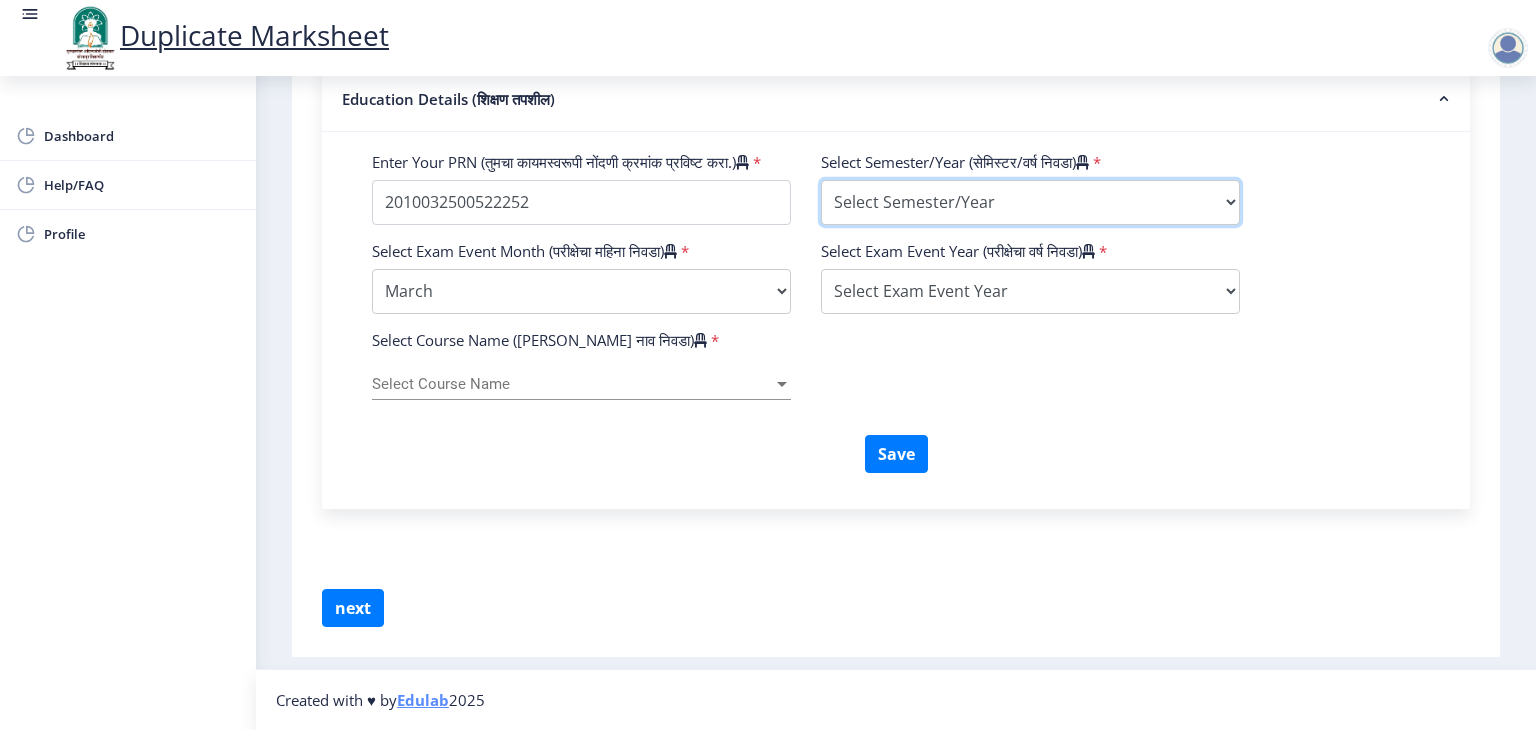 click on "Select Semester/Year Semester I Semester II Semester III Semester IV Semester V Semester VI Semester VII Semester VIII Semester IX Semester X First Year Seccond Year Third Year Fourth Year Fifth Year Sixth Year Seventh Year Eighth Year Nine Year Ten Year" at bounding box center (1030, 202) 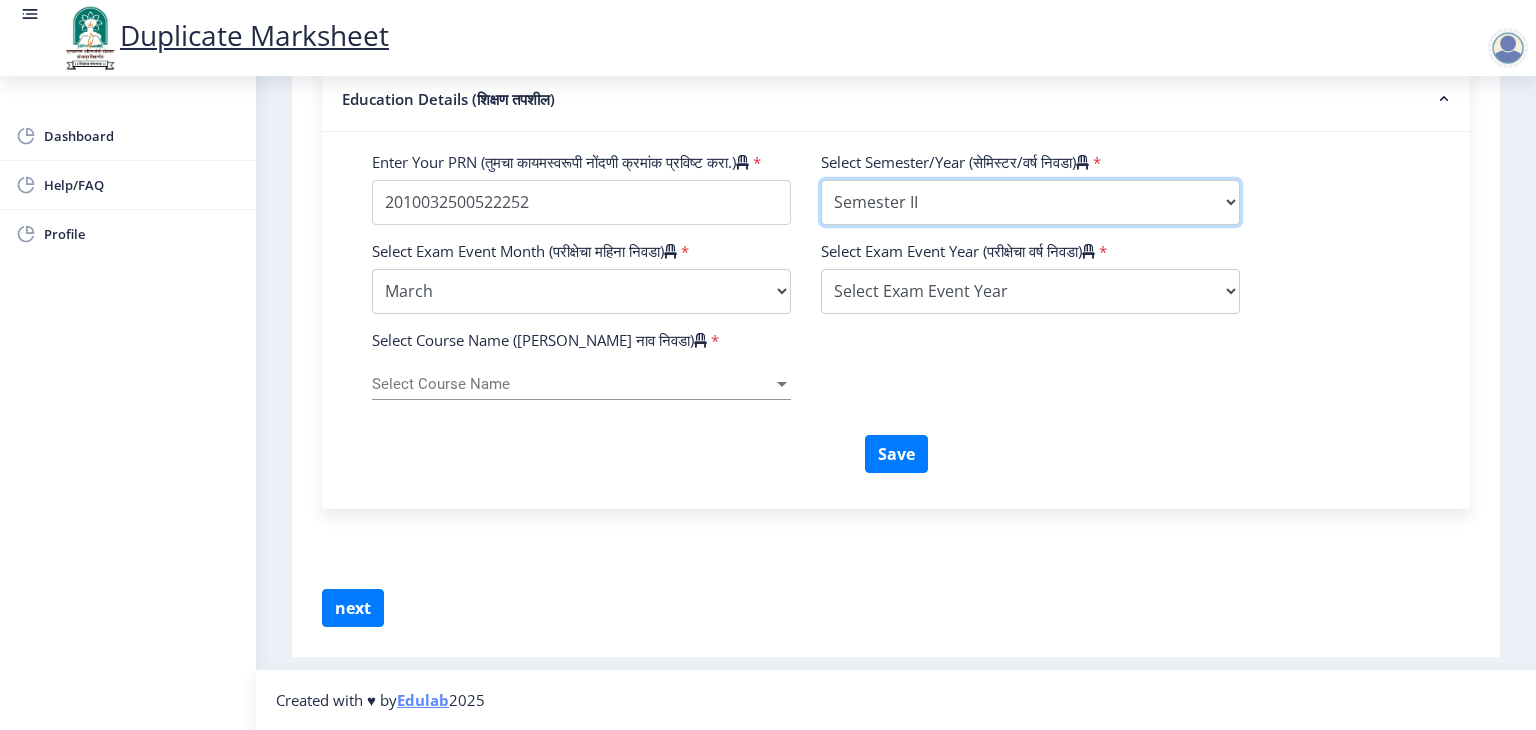 click on "Select Semester/Year Semester I Semester II Semester III Semester IV Semester V Semester VI Semester VII Semester VIII Semester IX Semester X First Year Seccond Year Third Year Fourth Year Fifth Year Sixth Year Seventh Year Eighth Year Nine Year Ten Year" at bounding box center (1030, 202) 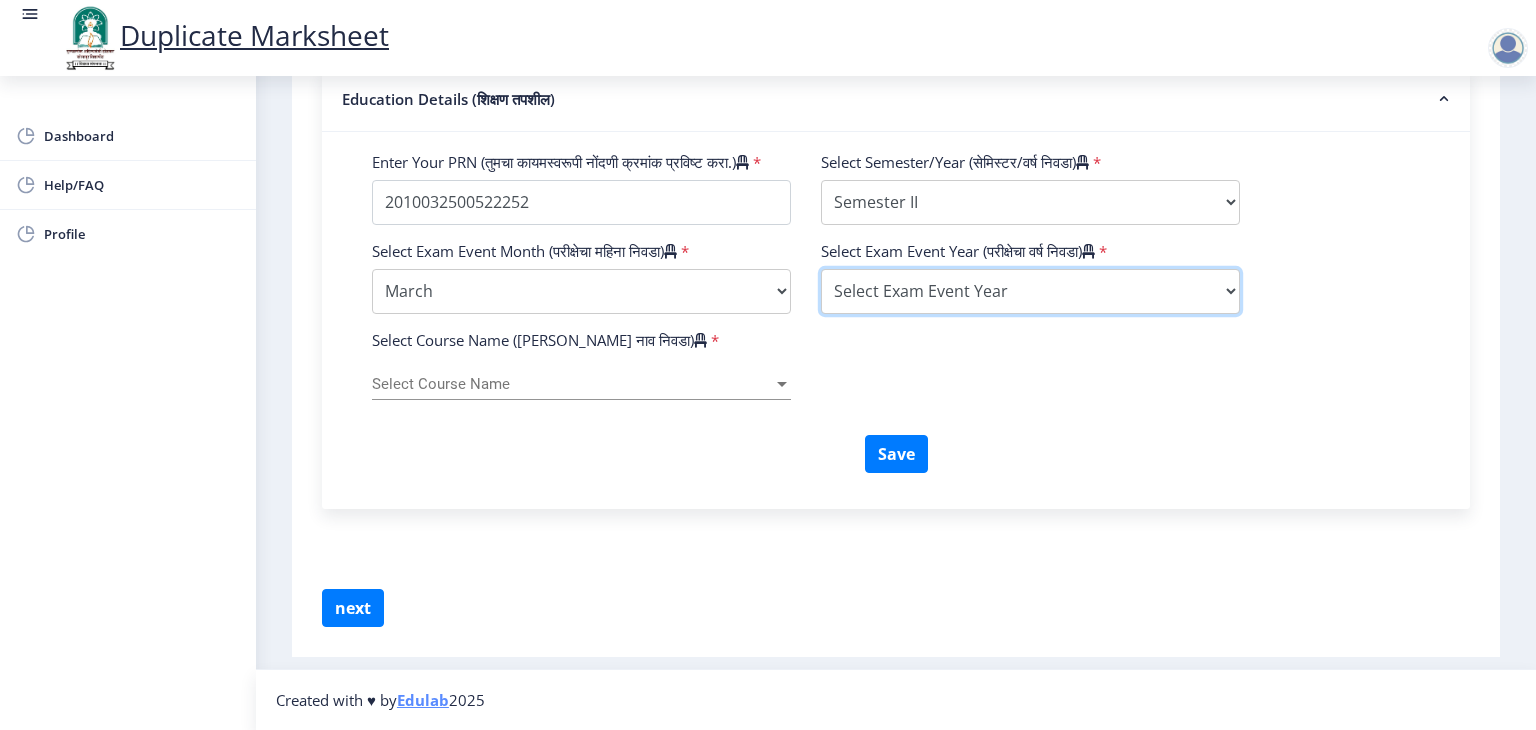 click on "Select Exam Event Year  2025   2024   2023   2022   2021   2020   2019   2018   2017   2016   2015   2014   2013   2012   2011   2010   2009   2008   2007   2006   2005   2004   2003   2002   2001   2000   1999   1998   1997   1996   1995   1994   1993   1992   1991   1990   1989   1988   1987   1986   1985   1984   1983   1982   1981   1980   1979   1978   1977   1976" at bounding box center [1030, 291] 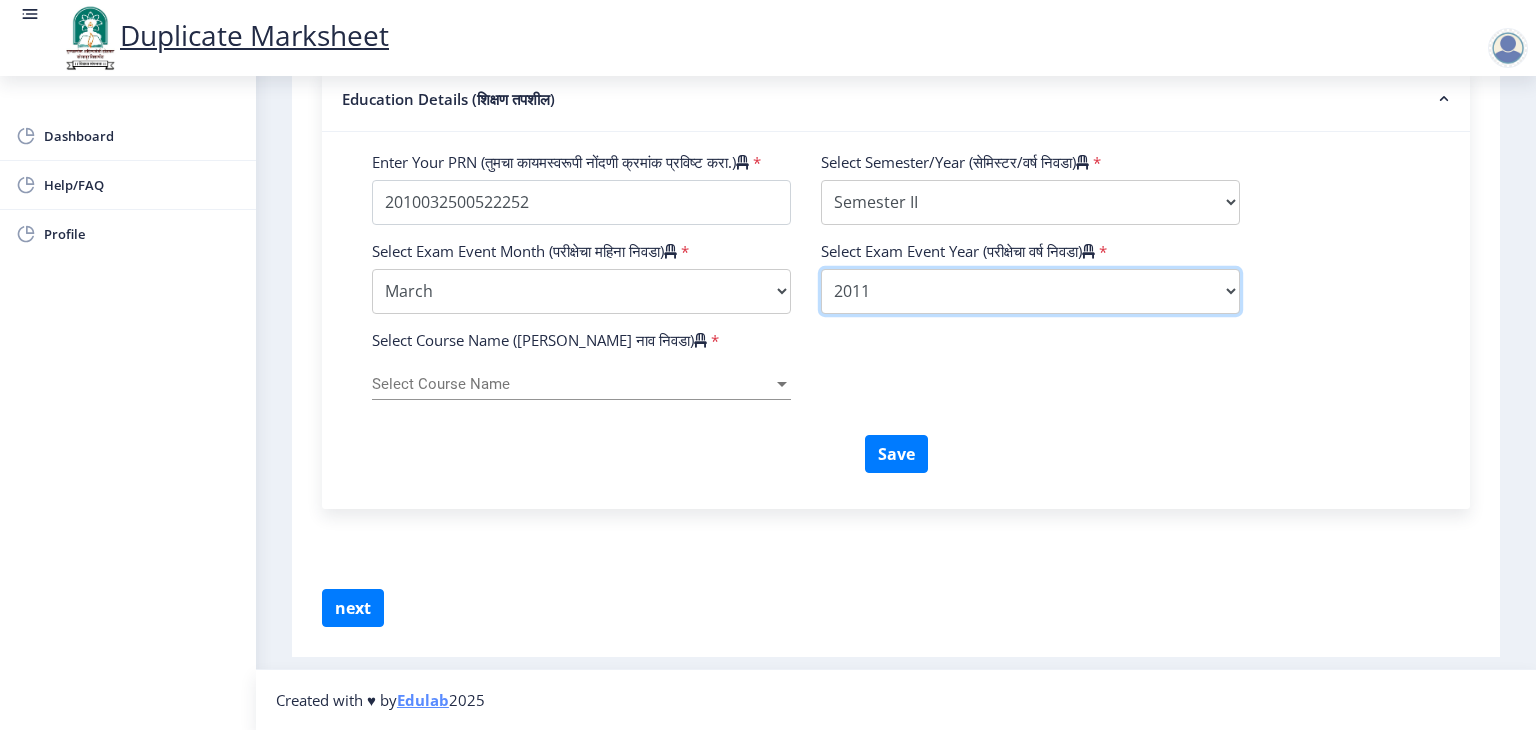 click on "Select Exam Event Year  2025   2024   2023   2022   2021   2020   2019   2018   2017   2016   2015   2014   2013   2012   2011   2010   2009   2008   2007   2006   2005   2004   2003   2002   2001   2000   1999   1998   1997   1996   1995   1994   1993   1992   1991   1990   1989   1988   1987   1986   1985   1984   1983   1982   1981   1980   1979   1978   1977   1976" at bounding box center (1030, 291) 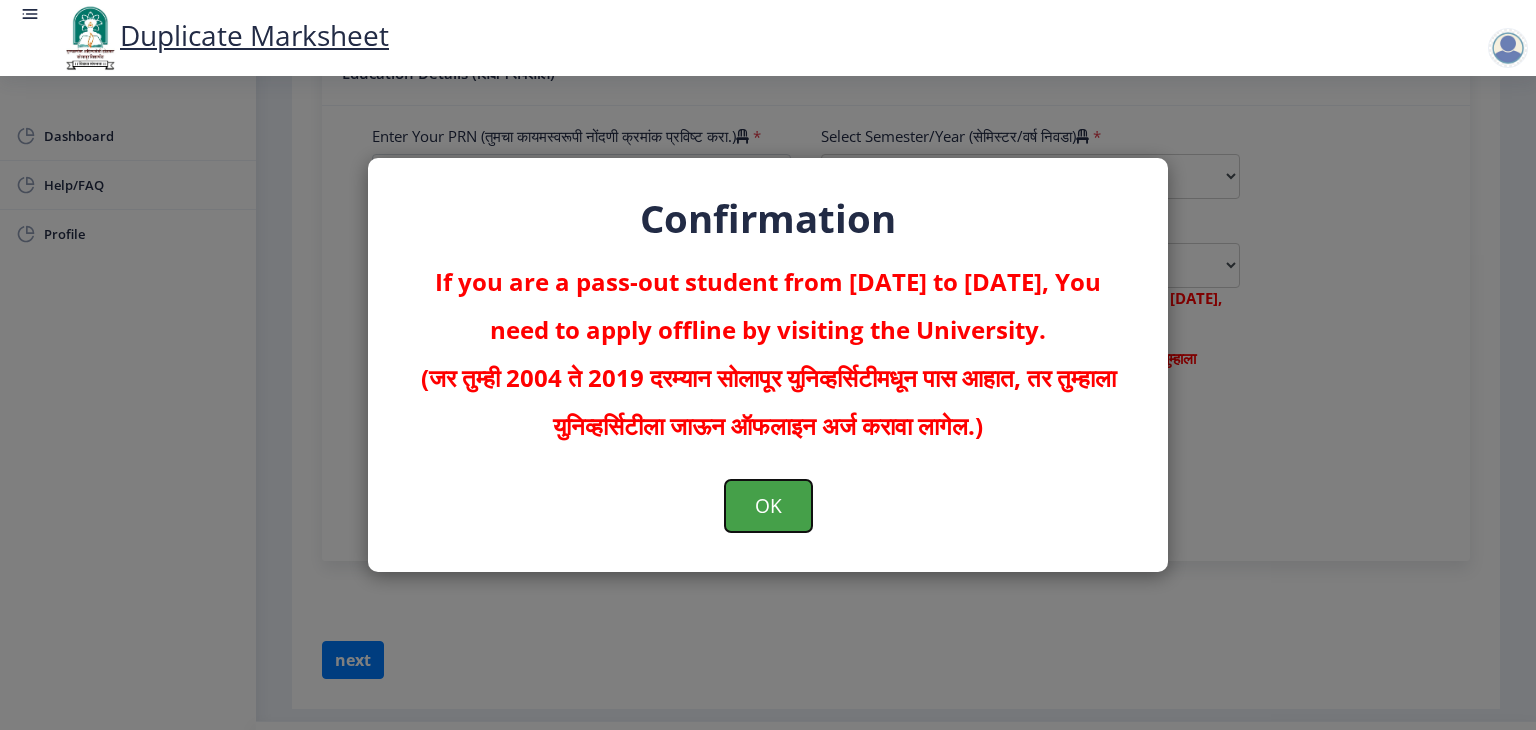 click on "OK" 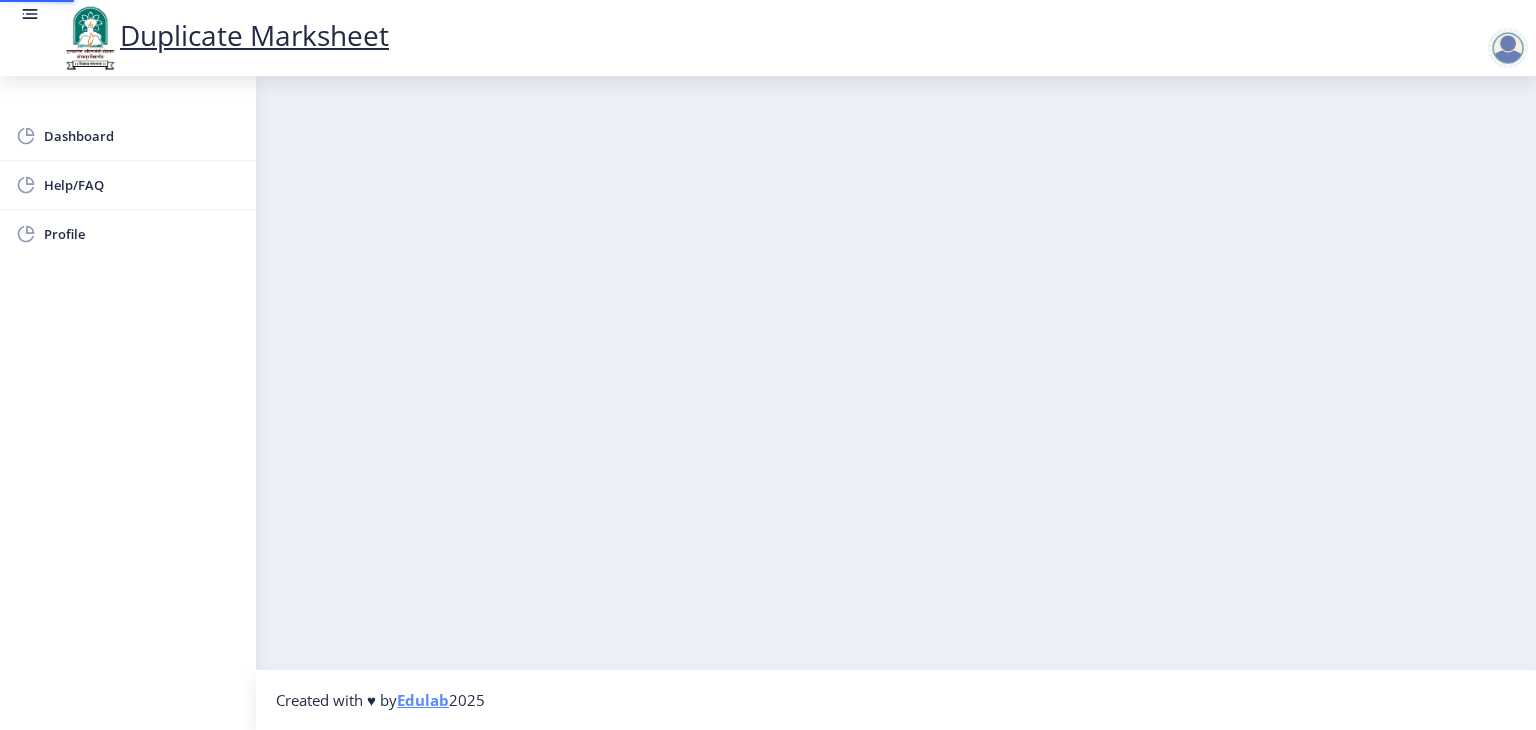 scroll, scrollTop: 0, scrollLeft: 0, axis: both 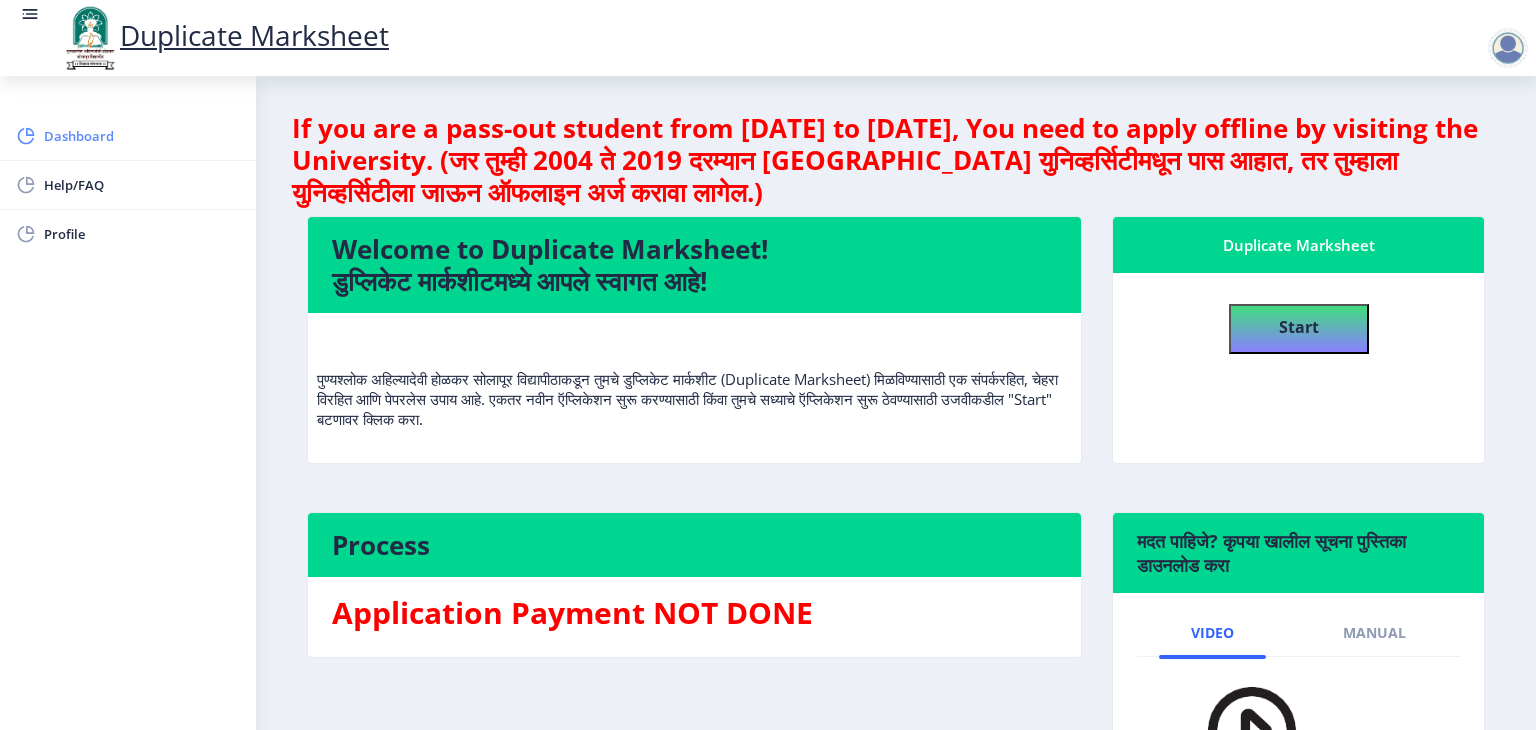 click on "Dashboard" 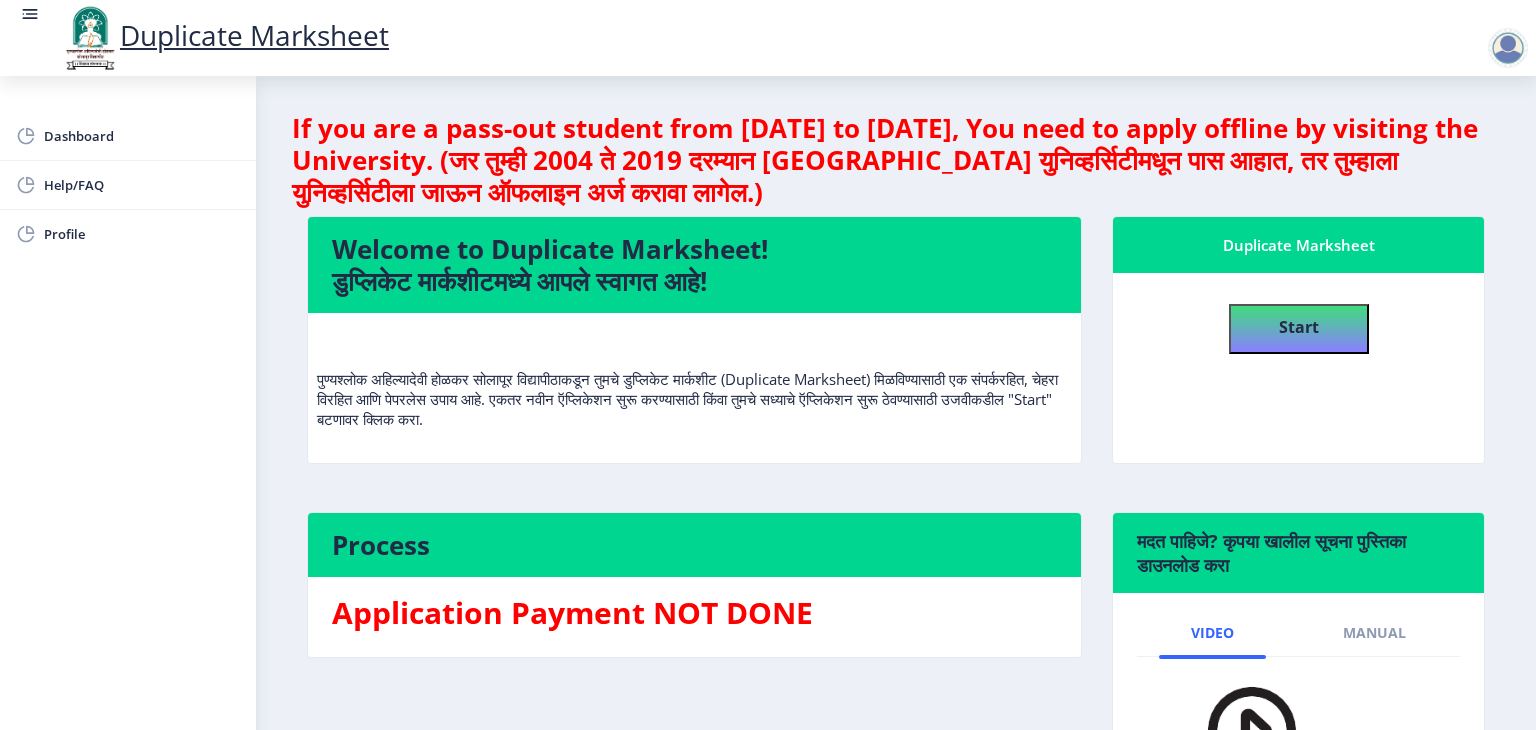 click 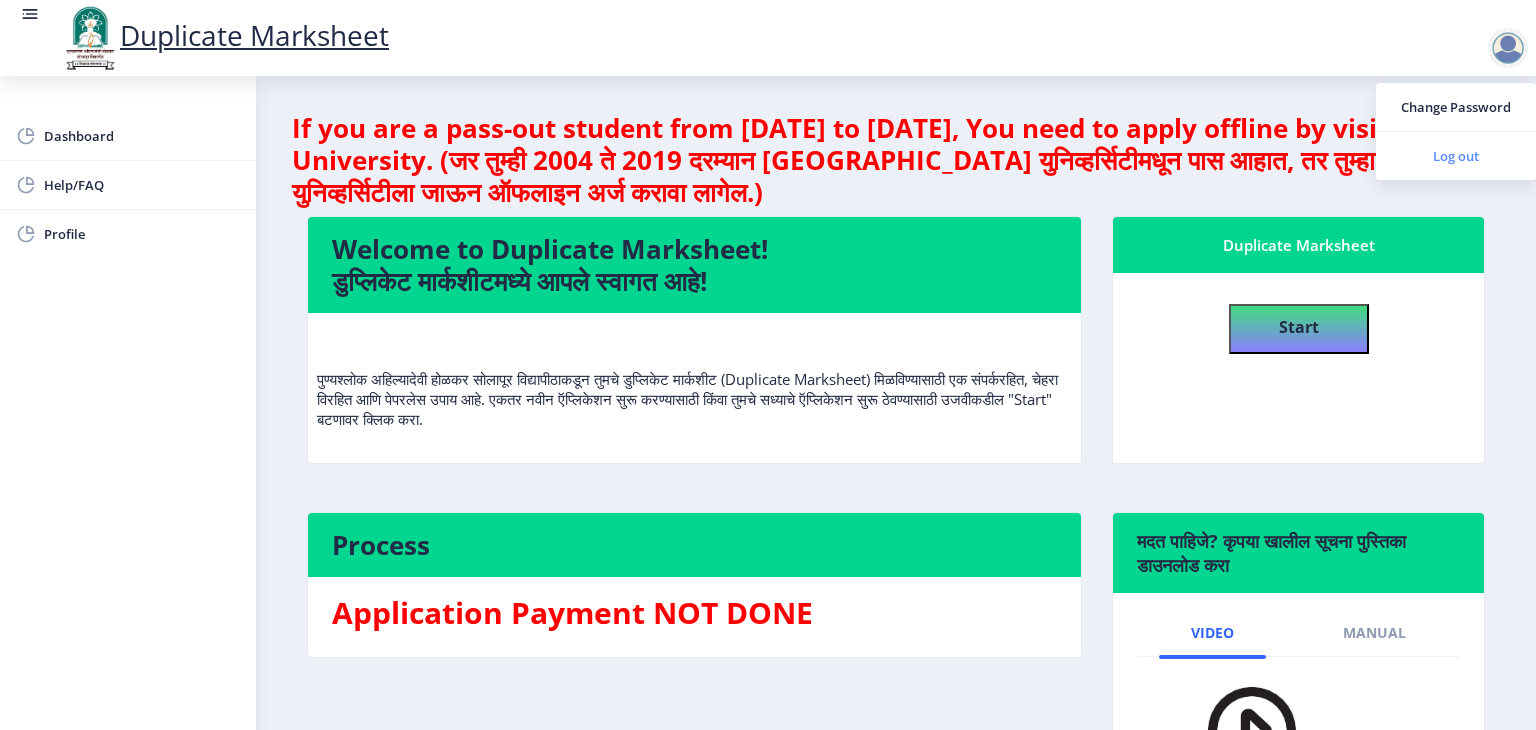 click on "Log out" at bounding box center [1456, 156] 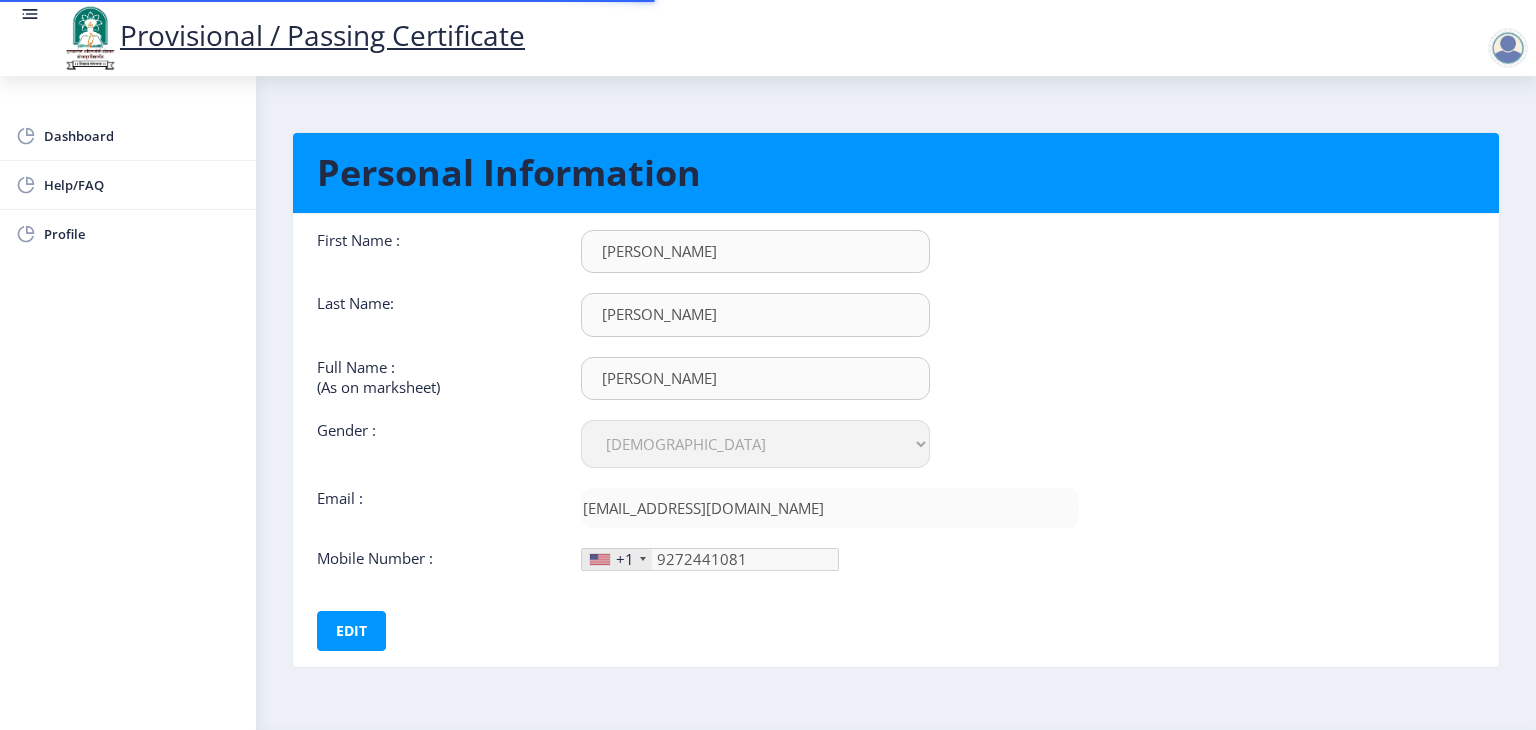 select on "[DEMOGRAPHIC_DATA]" 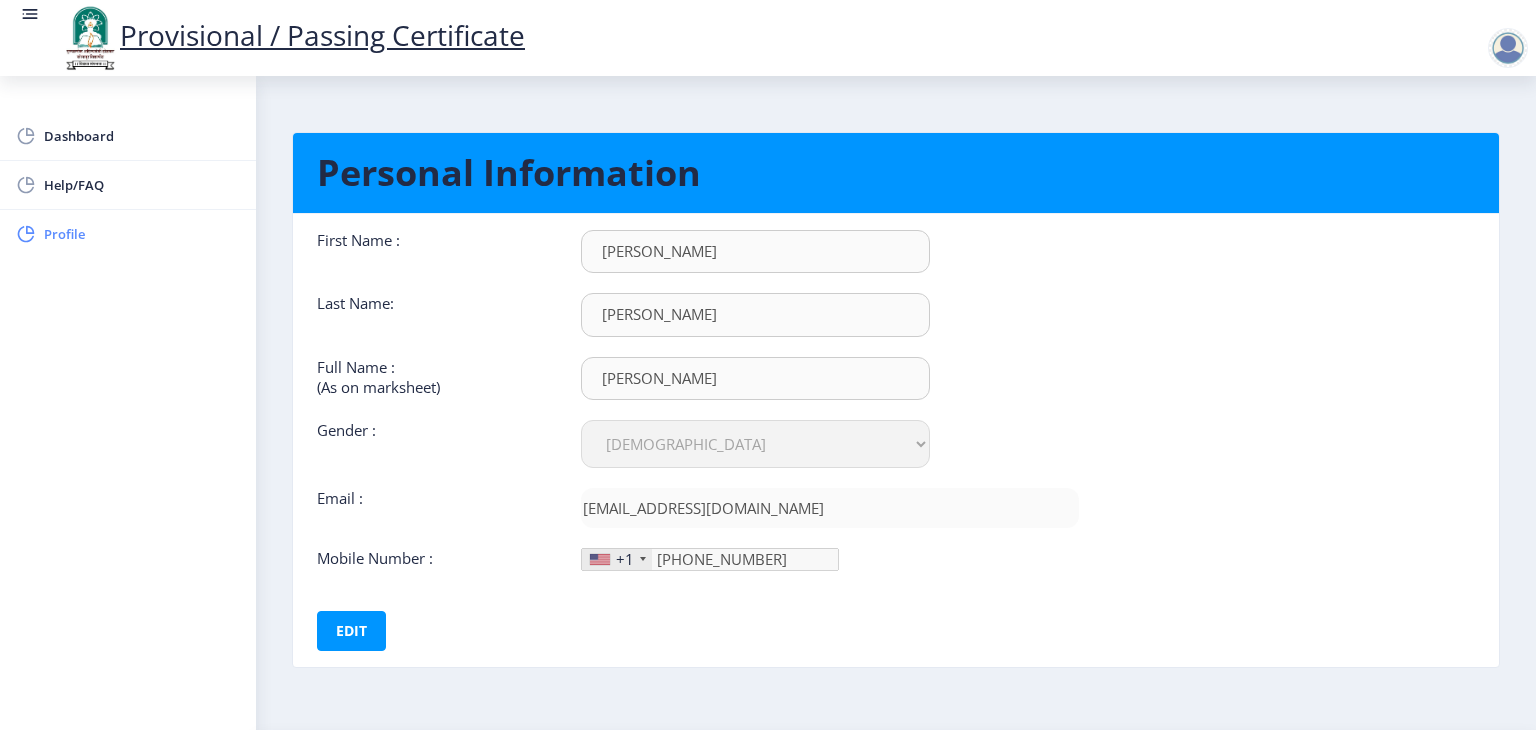 click on "Profile" 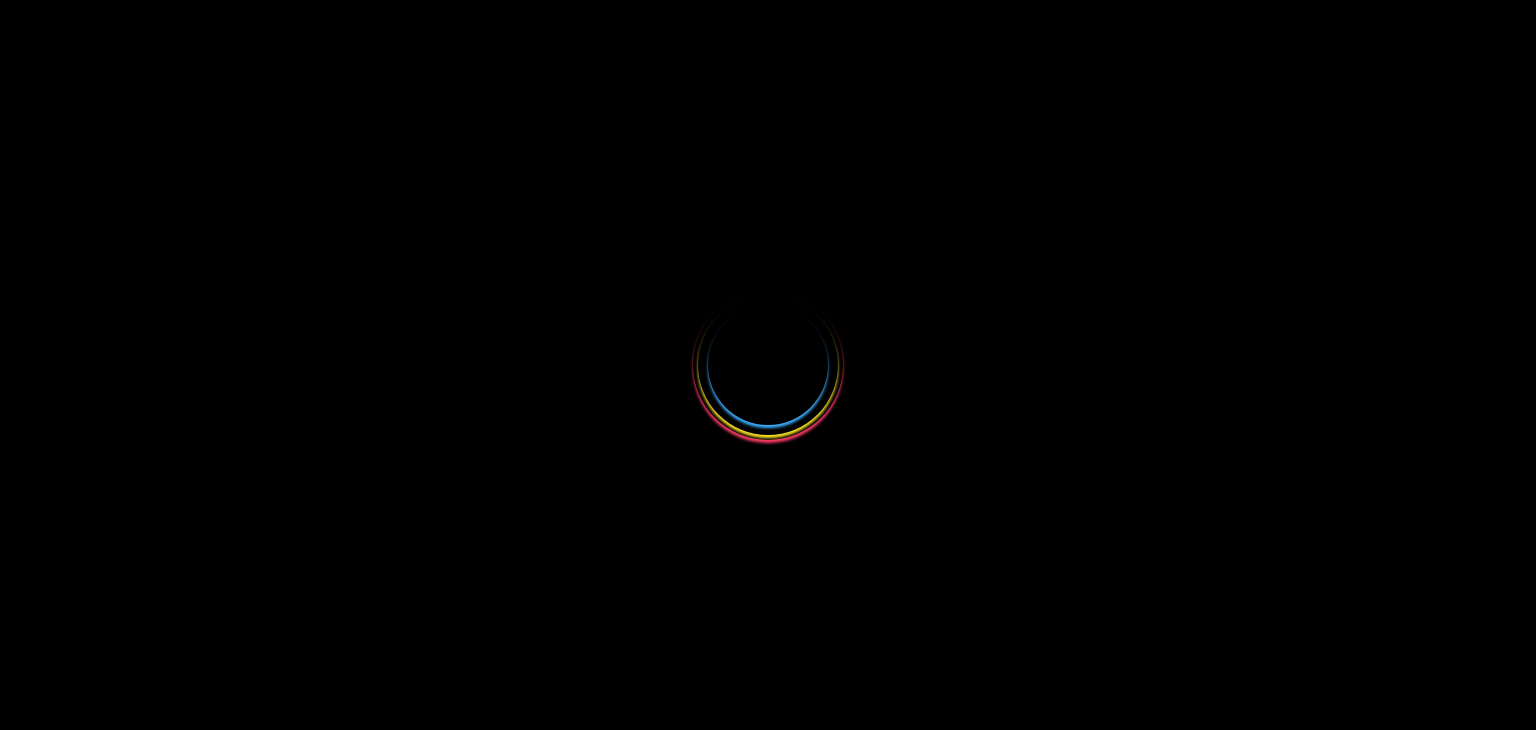 scroll, scrollTop: 0, scrollLeft: 0, axis: both 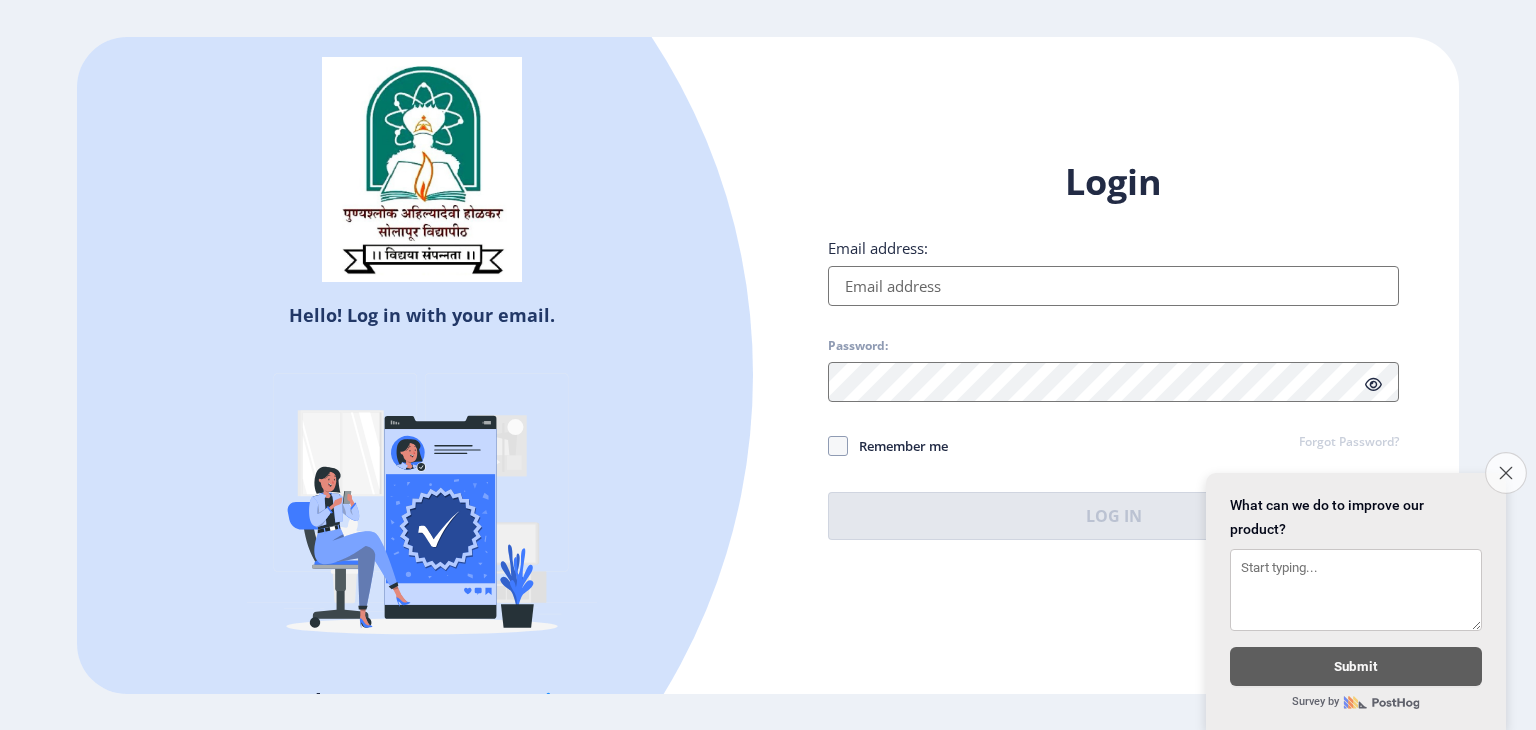 click on "Close survey" at bounding box center (1506, 473) 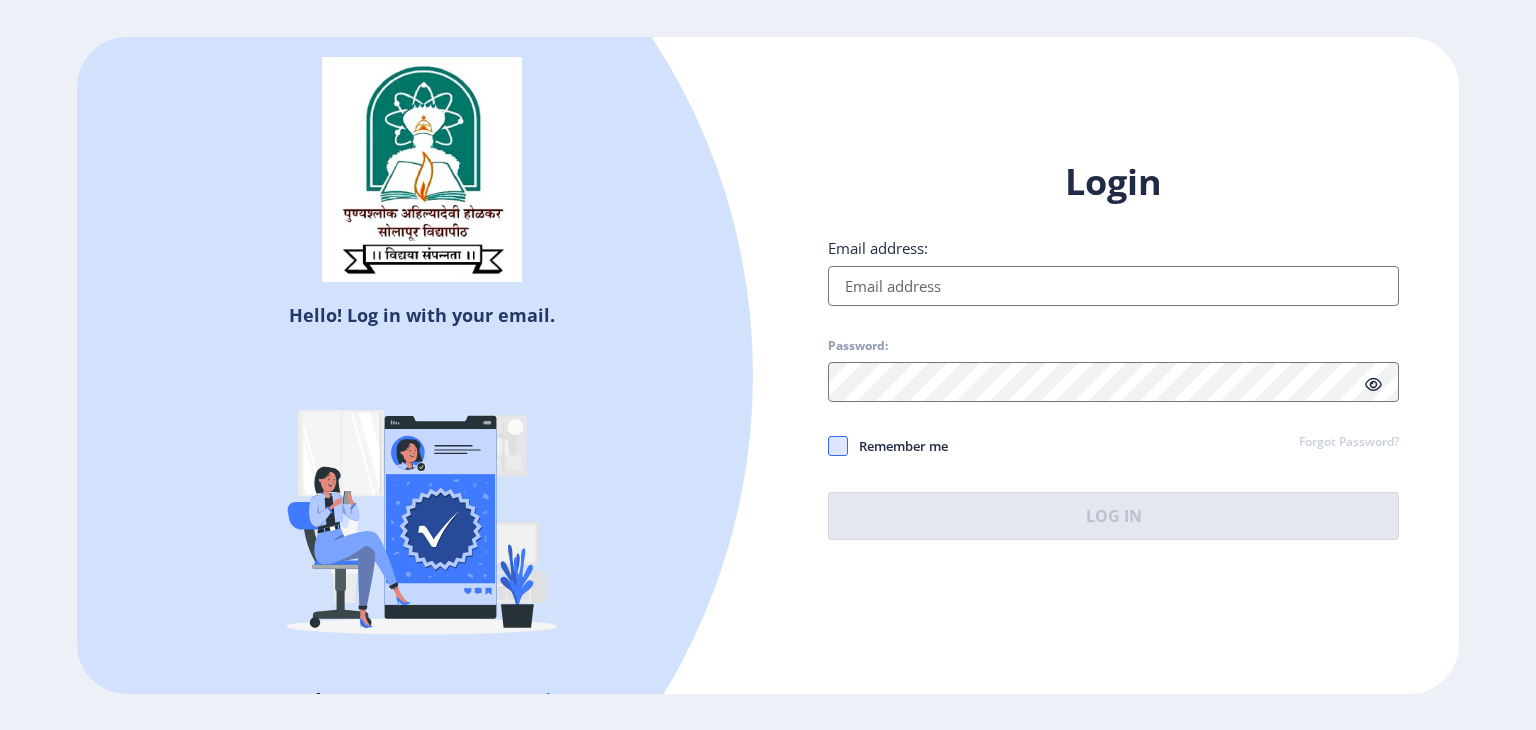 click 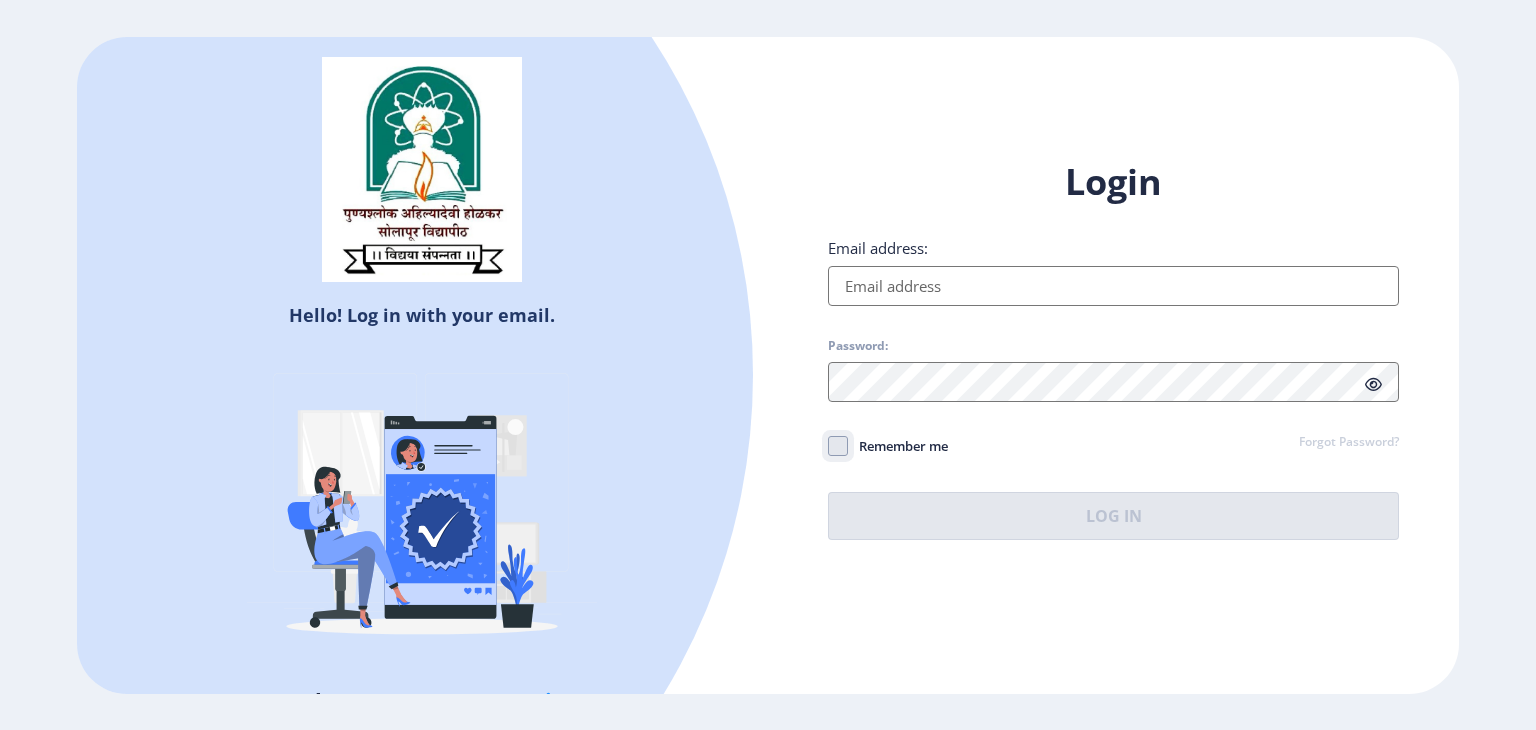 checkbox on "true" 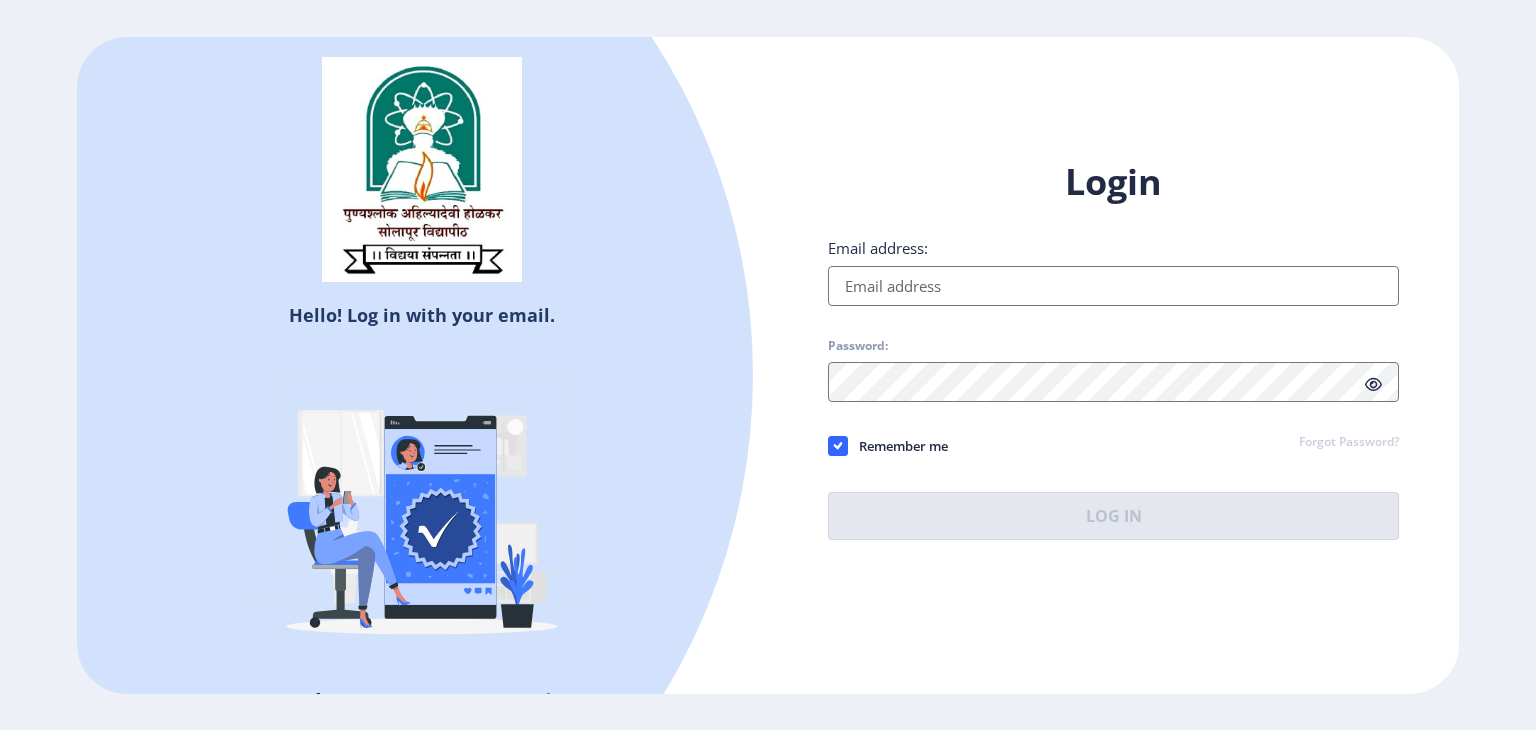 click on "Email address:" at bounding box center [1113, 286] 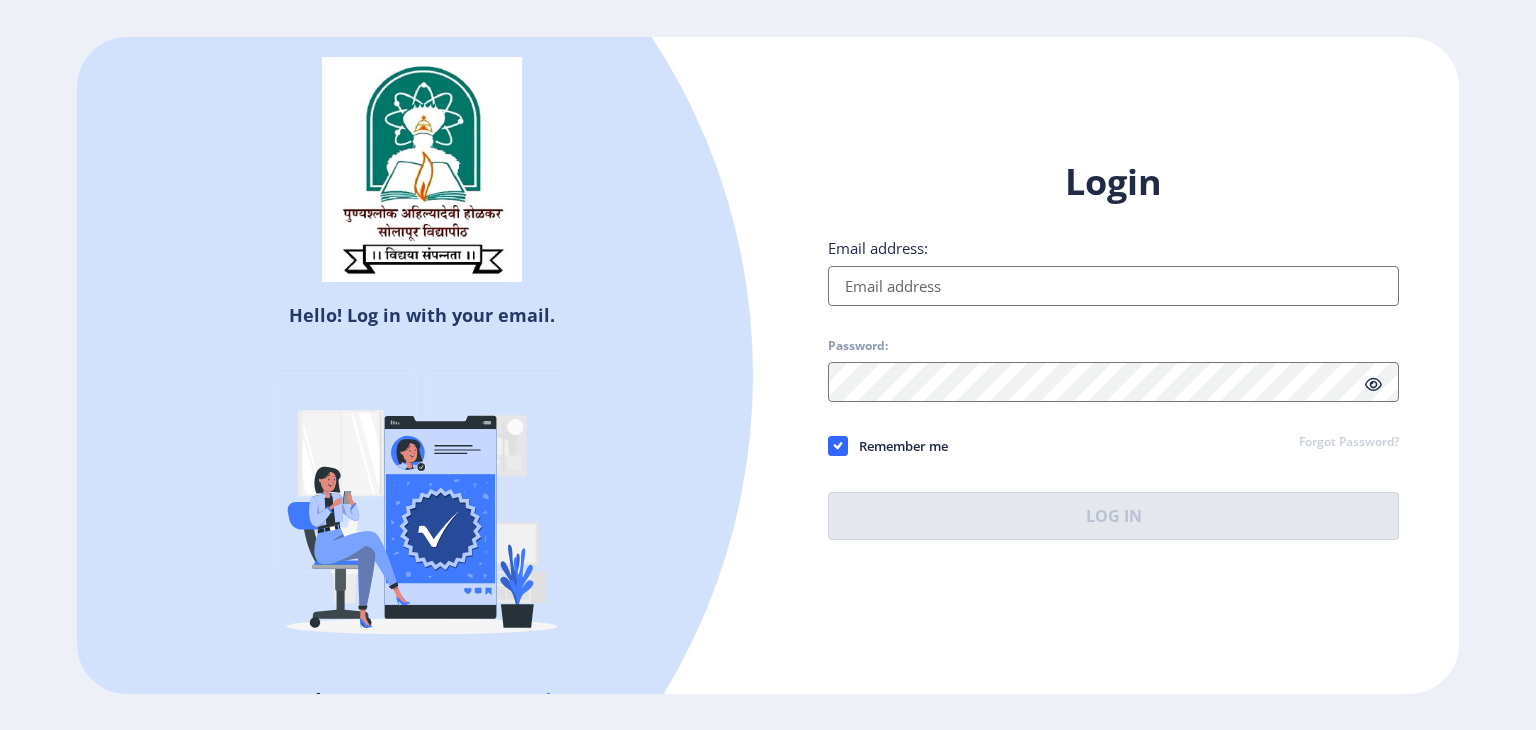 type on "[EMAIL_ADDRESS][DOMAIN_NAME]" 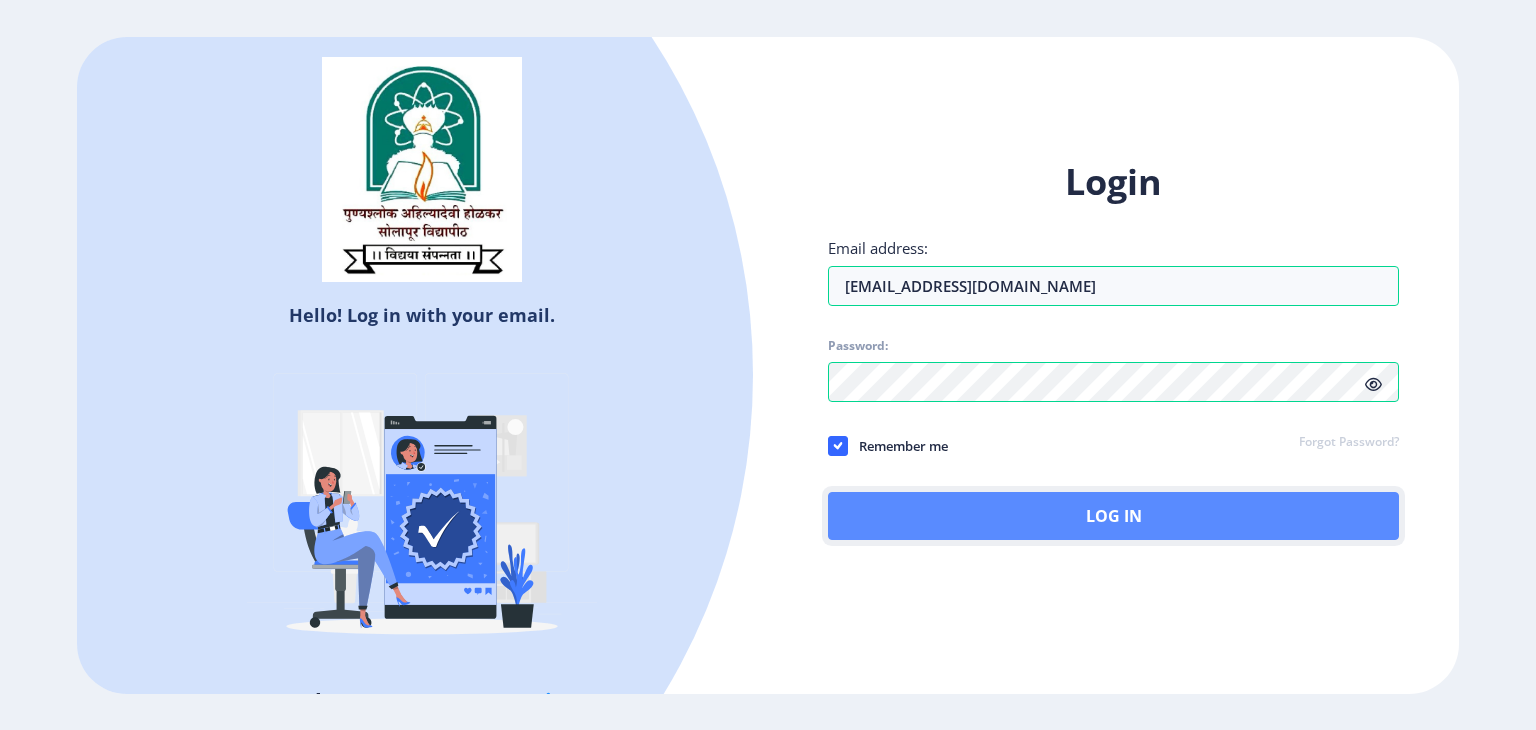 click on "Log In" 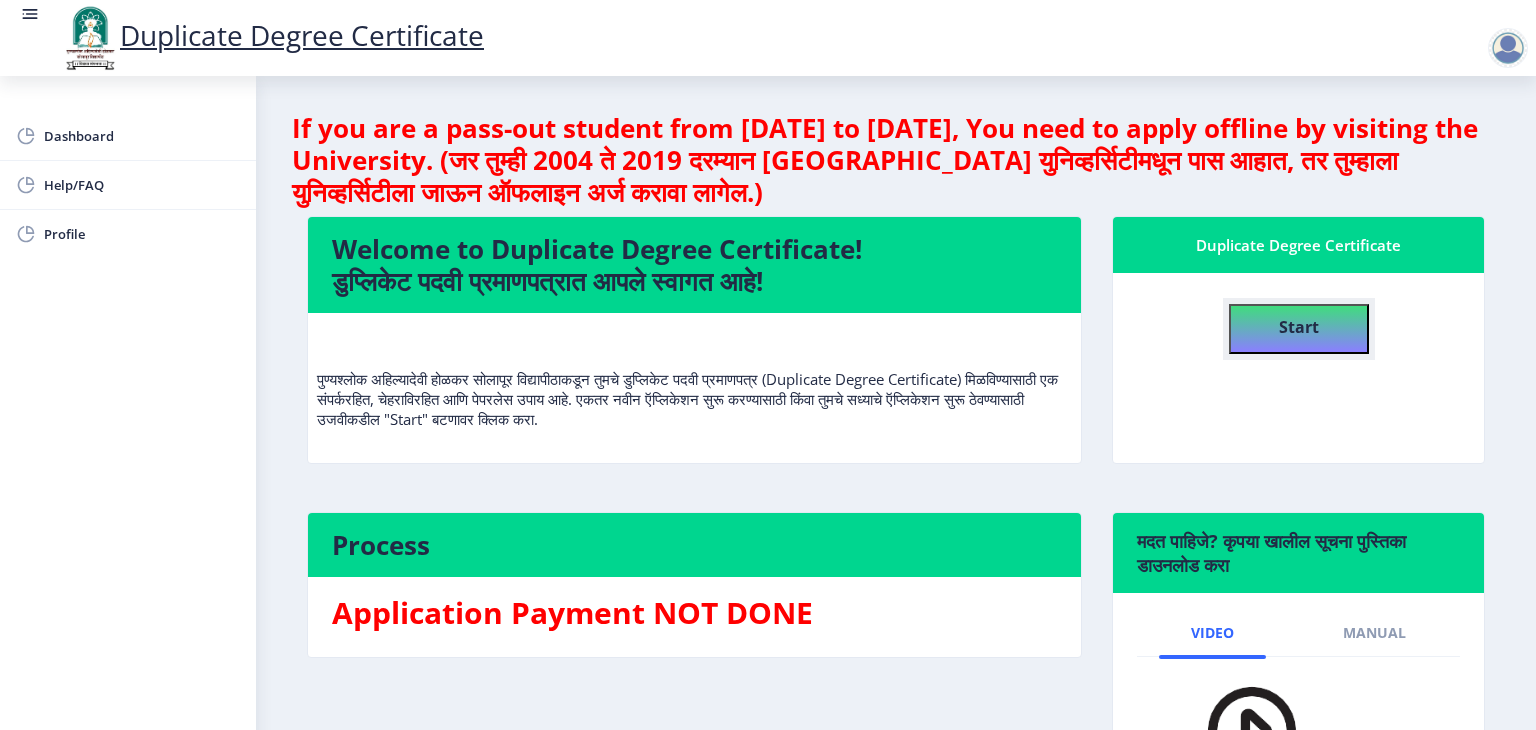 click on "Start" 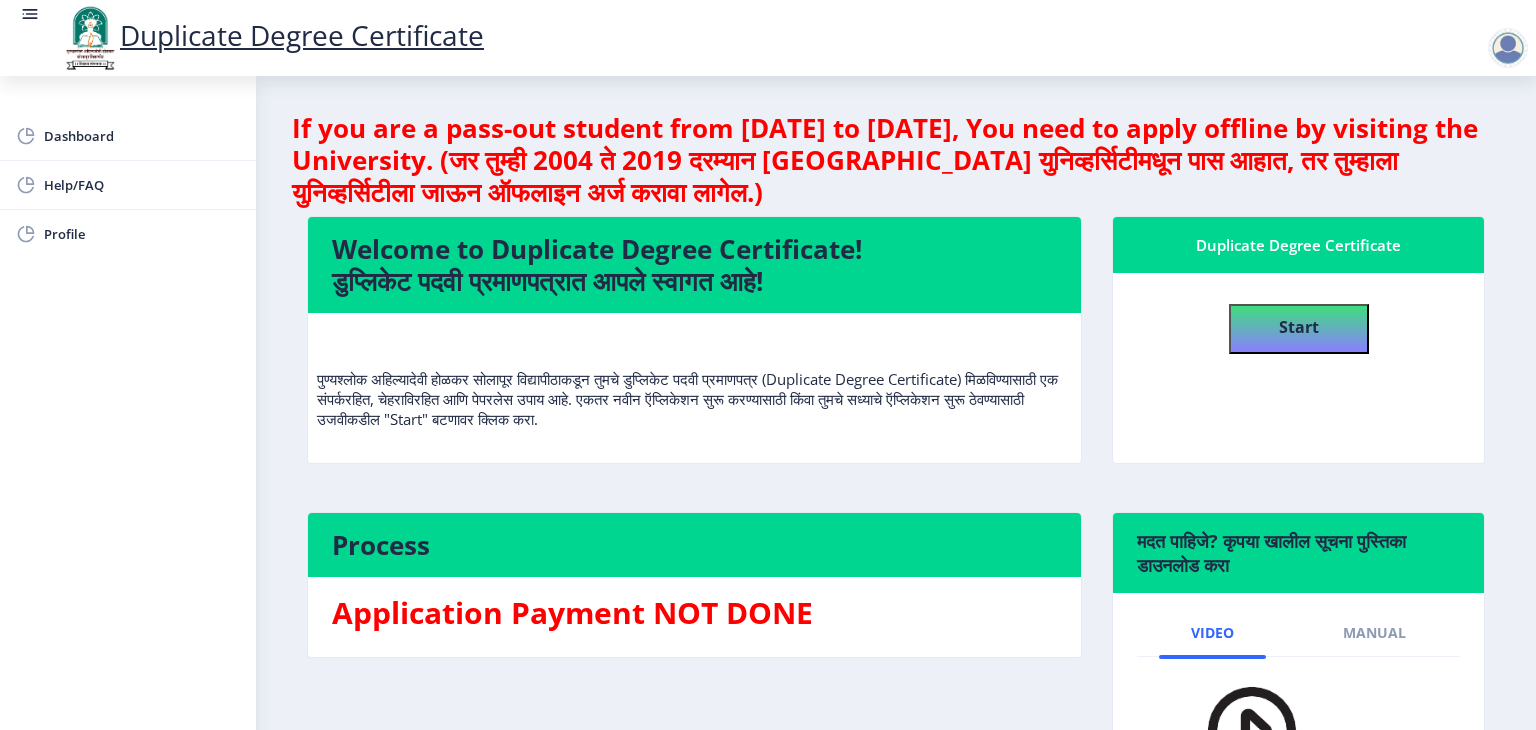 select 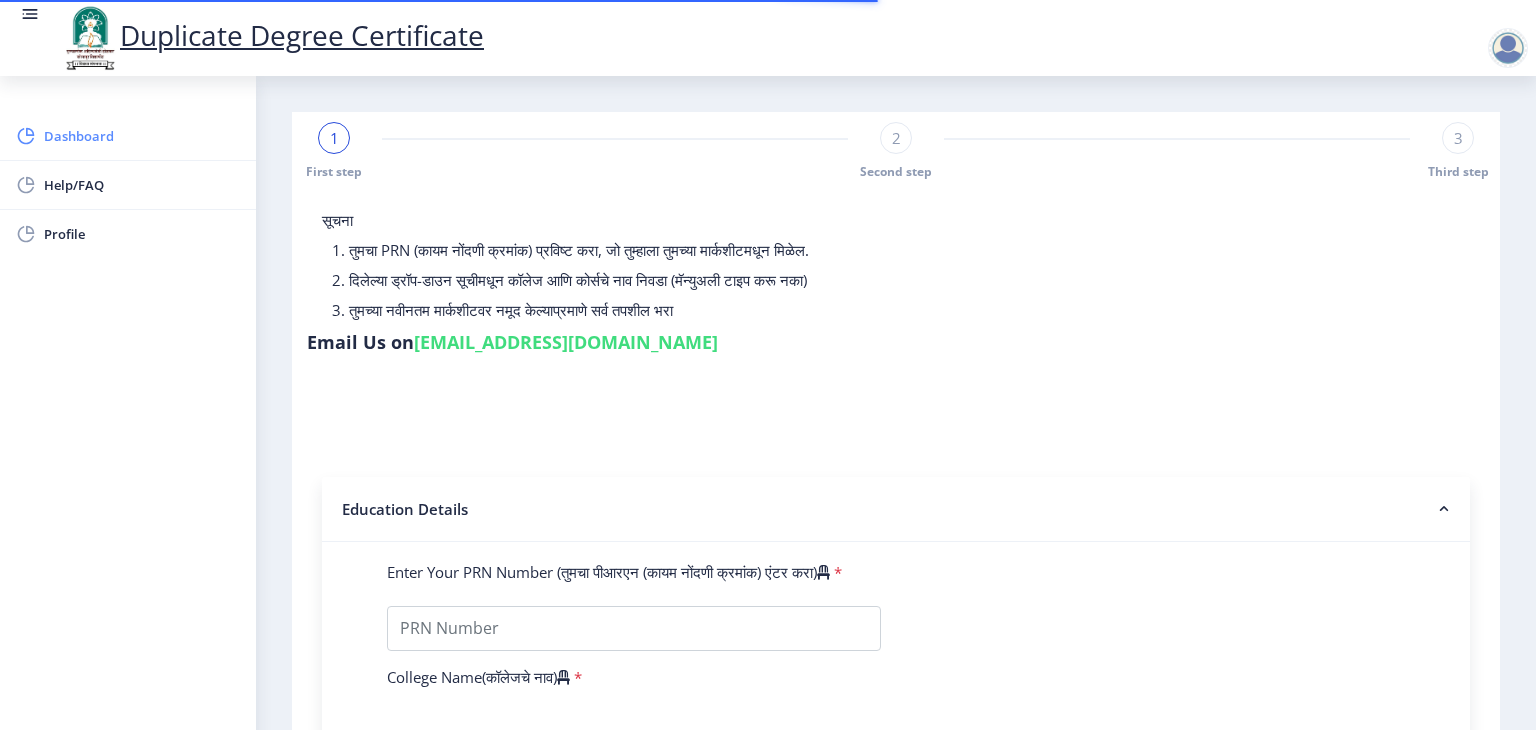click on "Dashboard" 